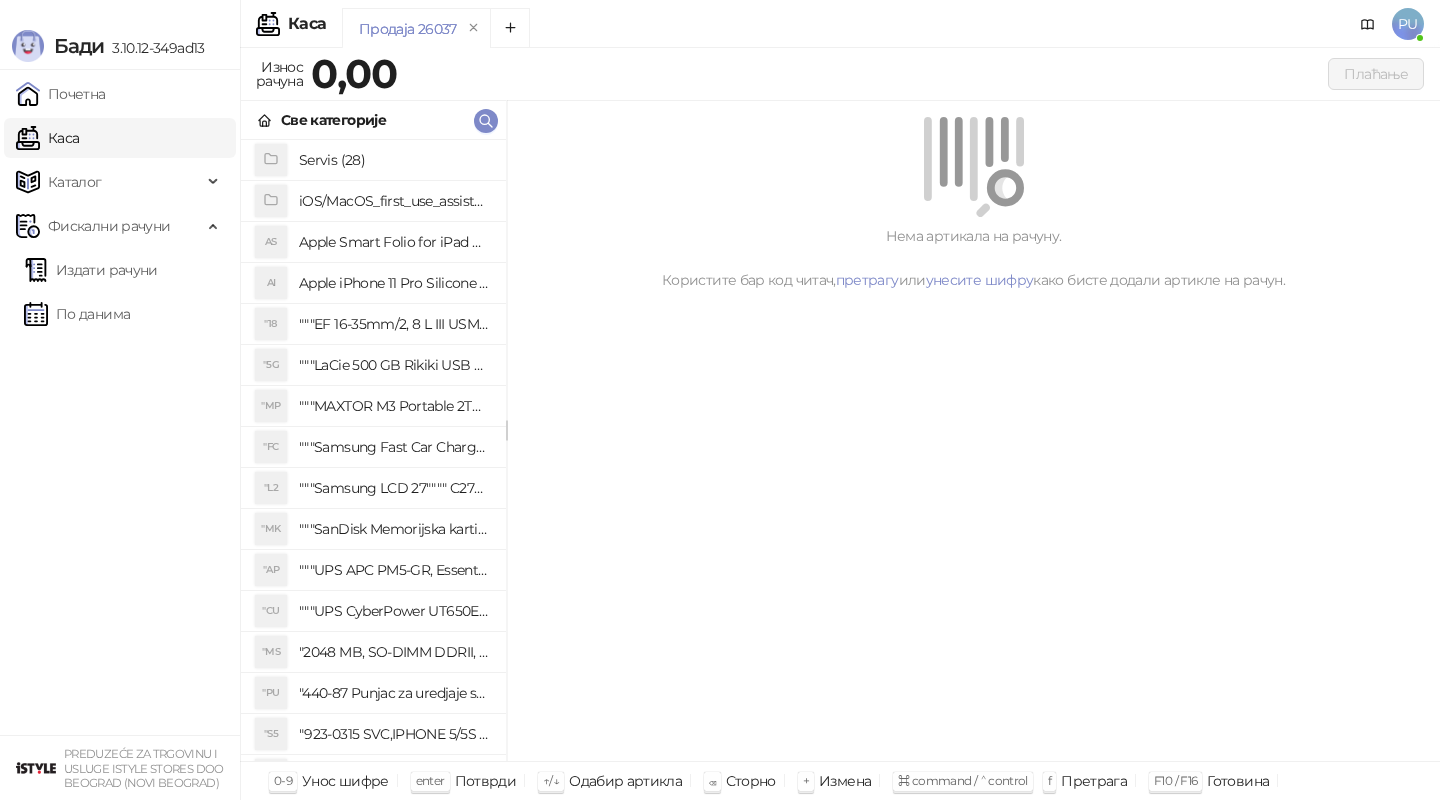 scroll, scrollTop: 0, scrollLeft: 0, axis: both 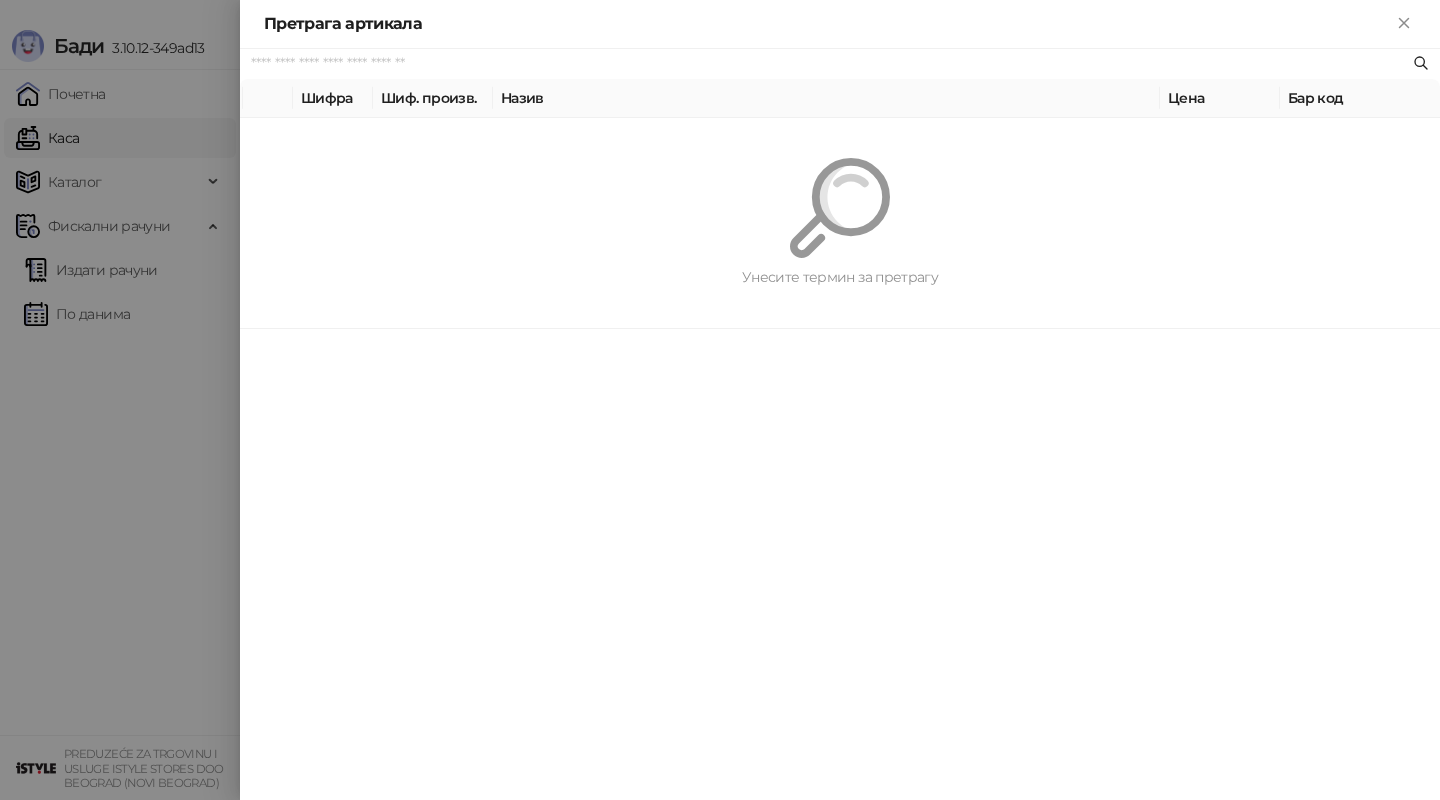 paste on "*********" 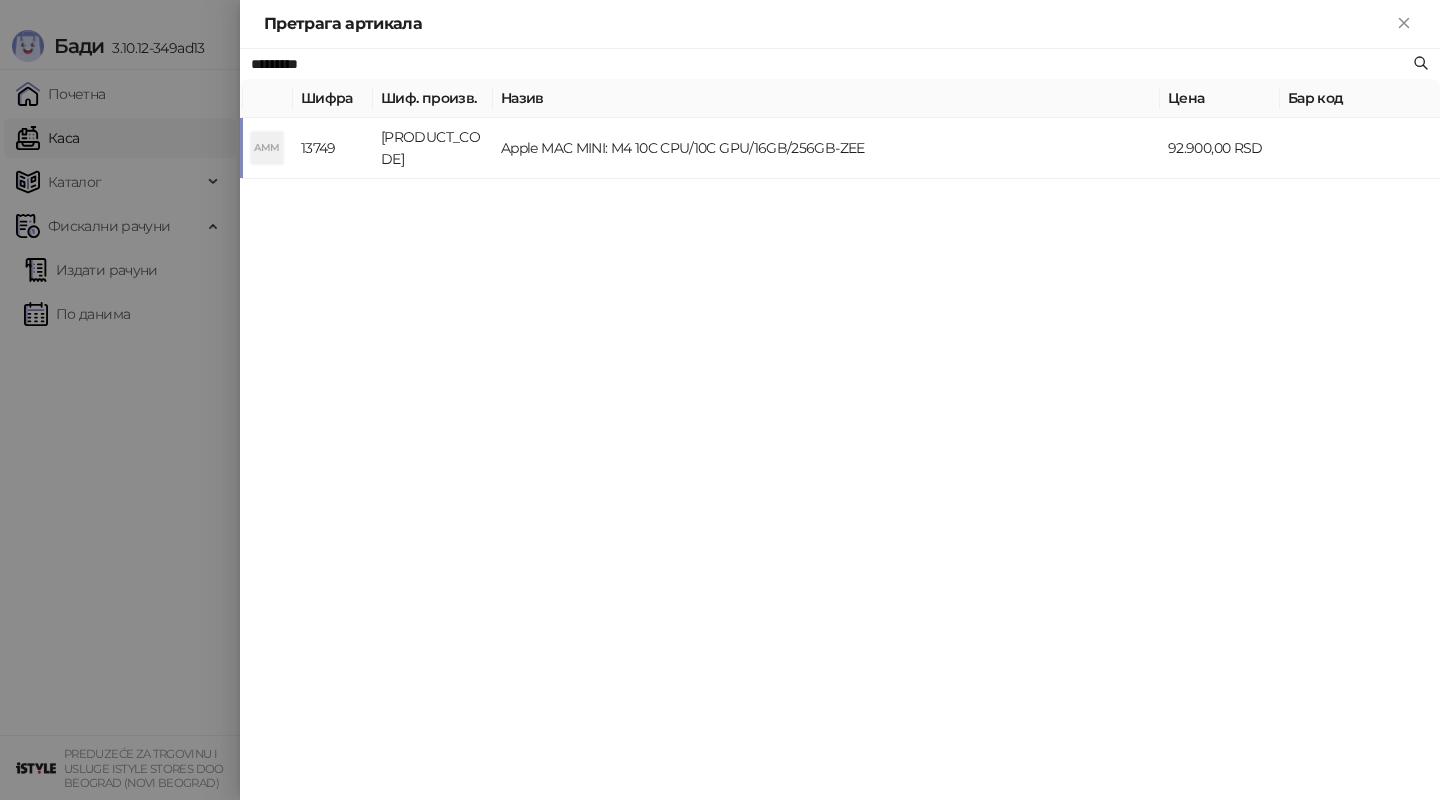 type on "*********" 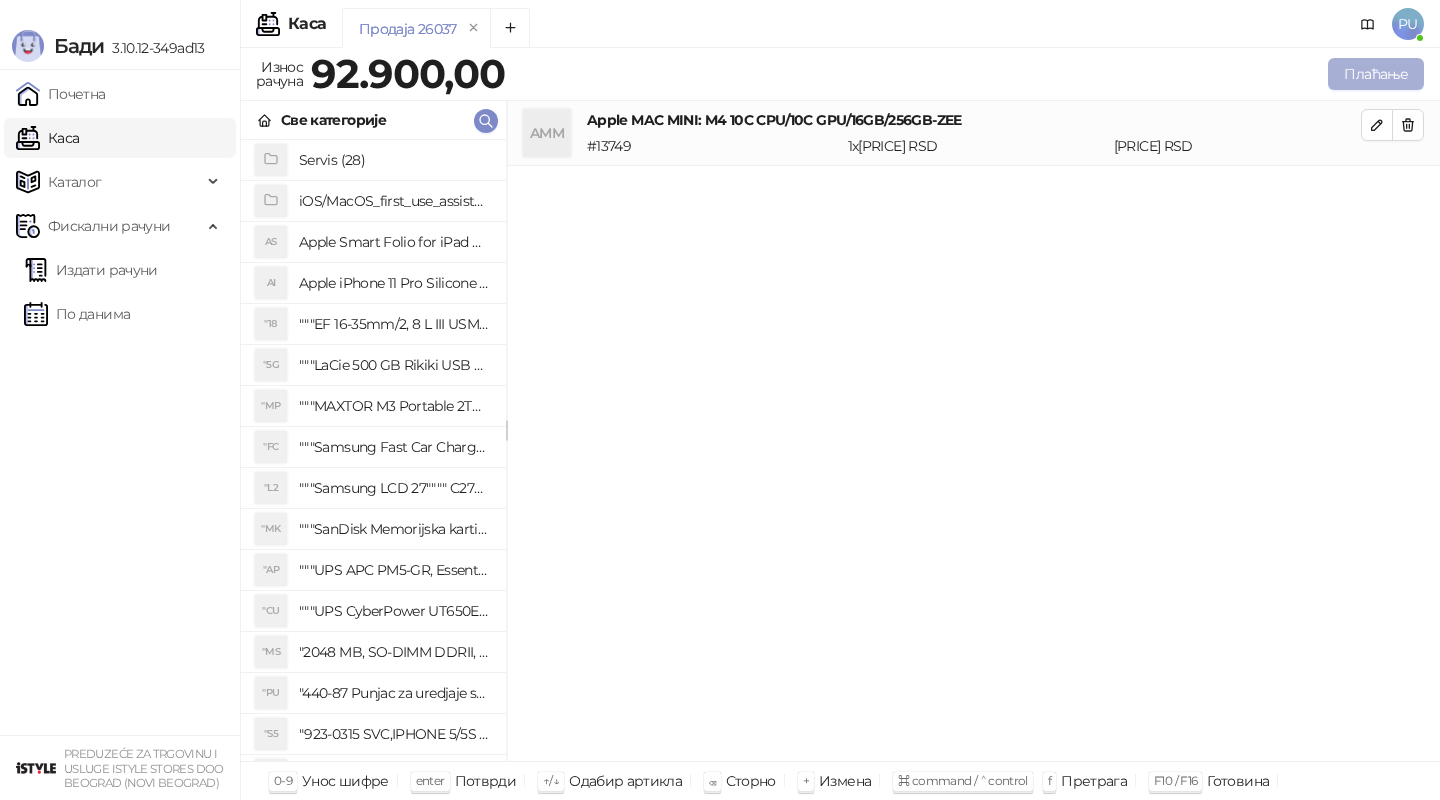 click on "Плаћање" at bounding box center [1376, 74] 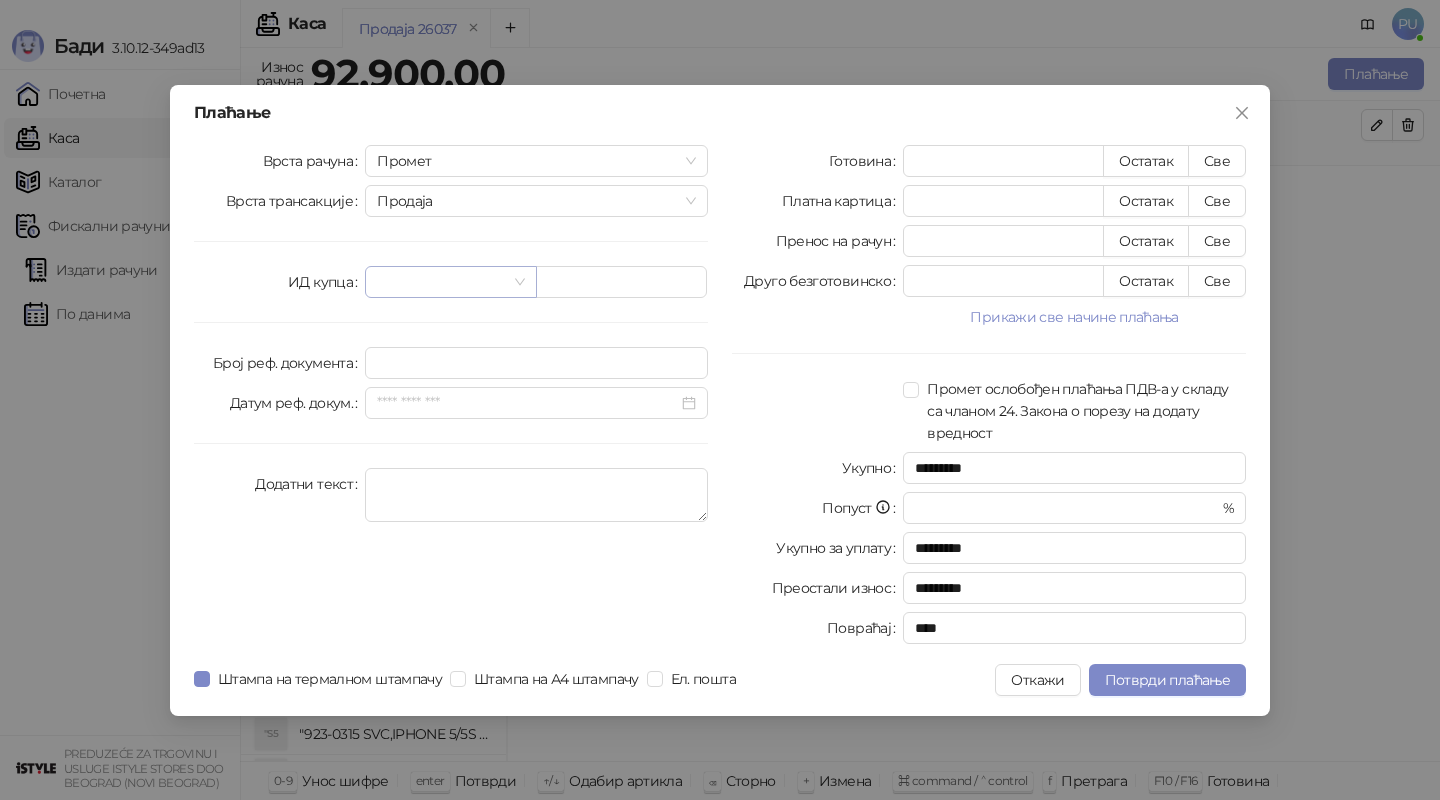 click at bounding box center (450, 282) 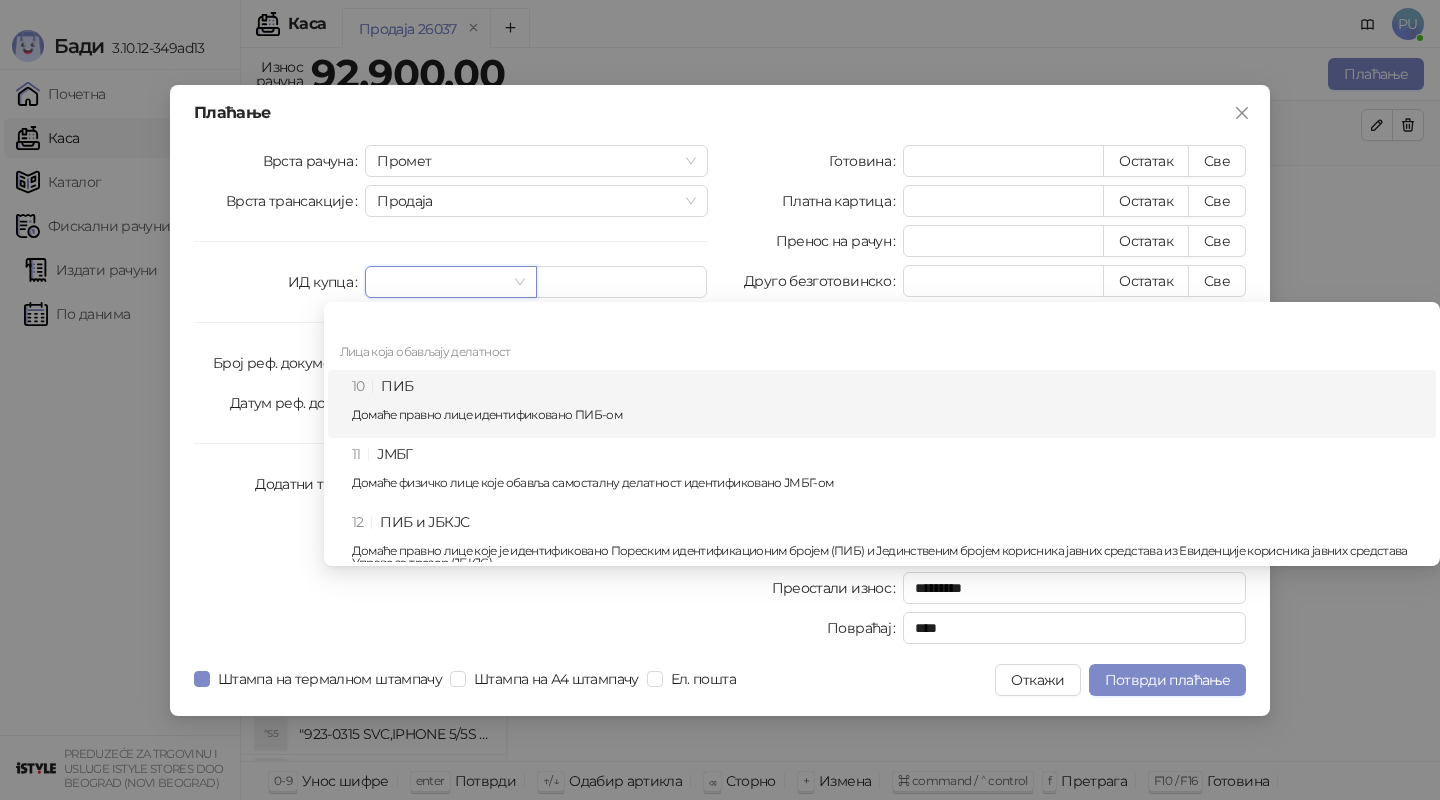 click on "10 ПИБ Домаће правно лице идентификовано ПИБ-ом" at bounding box center [888, 404] 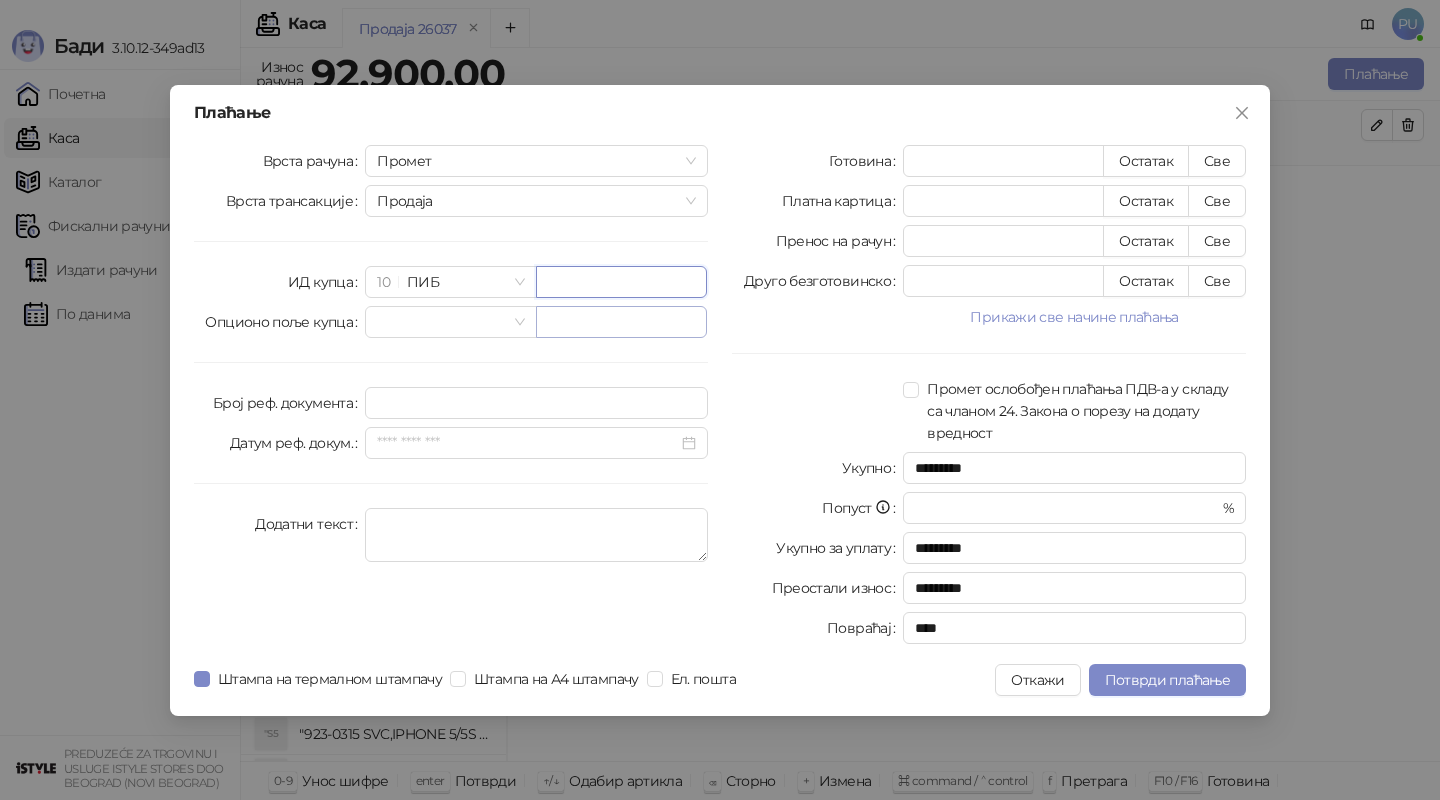 paste on "*********" 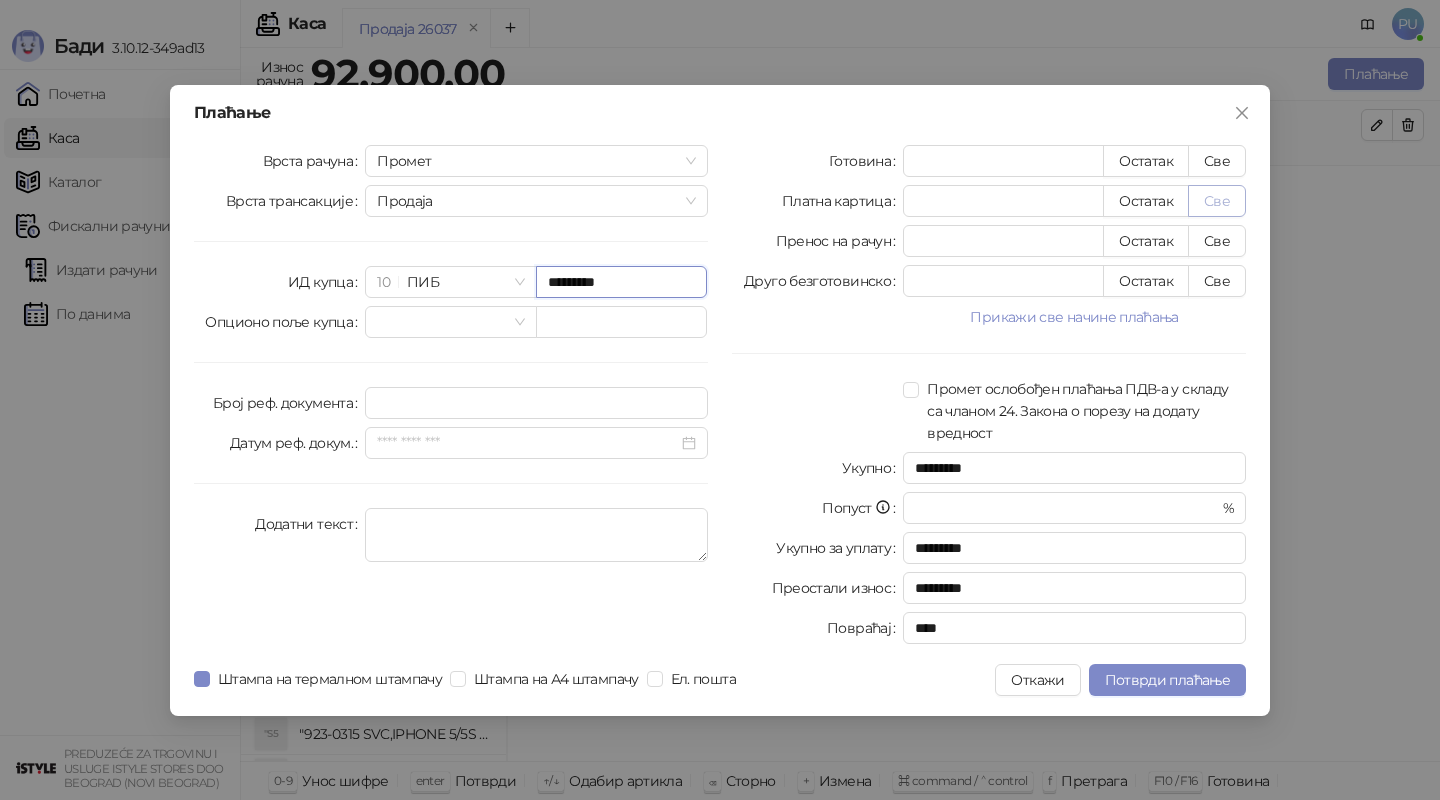 type on "*********" 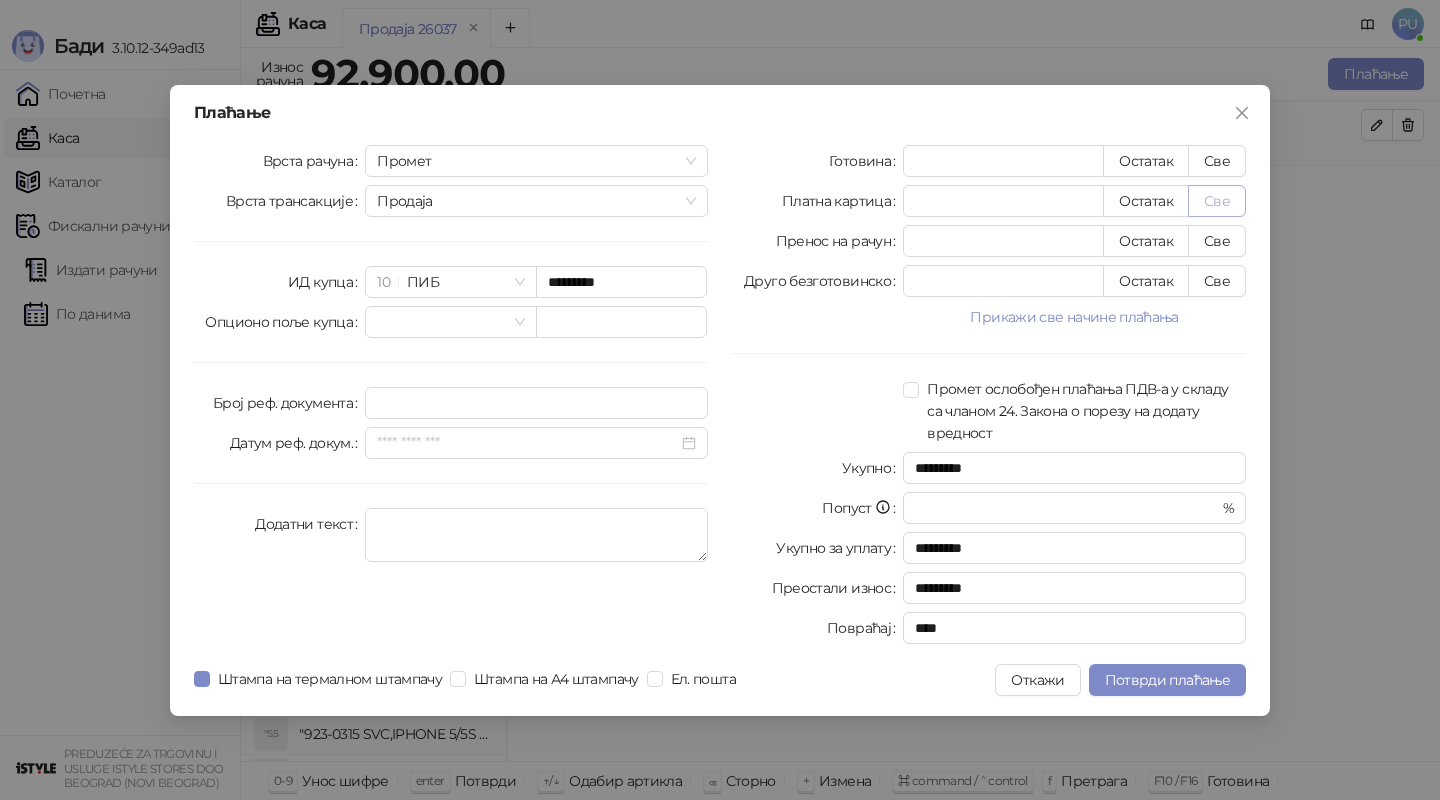 click on "Све" at bounding box center (1217, 201) 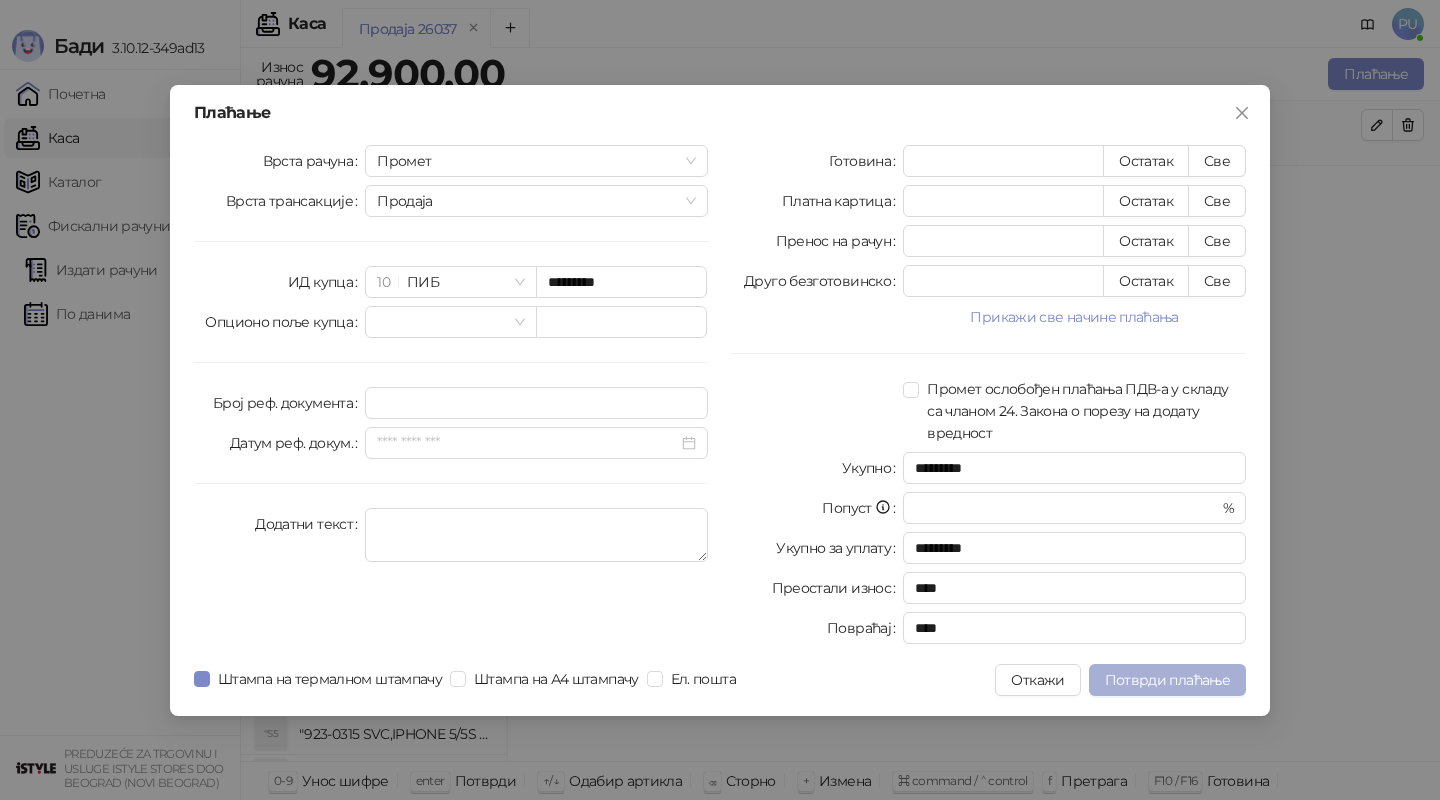 click on "Потврди плаћање" at bounding box center [1167, 680] 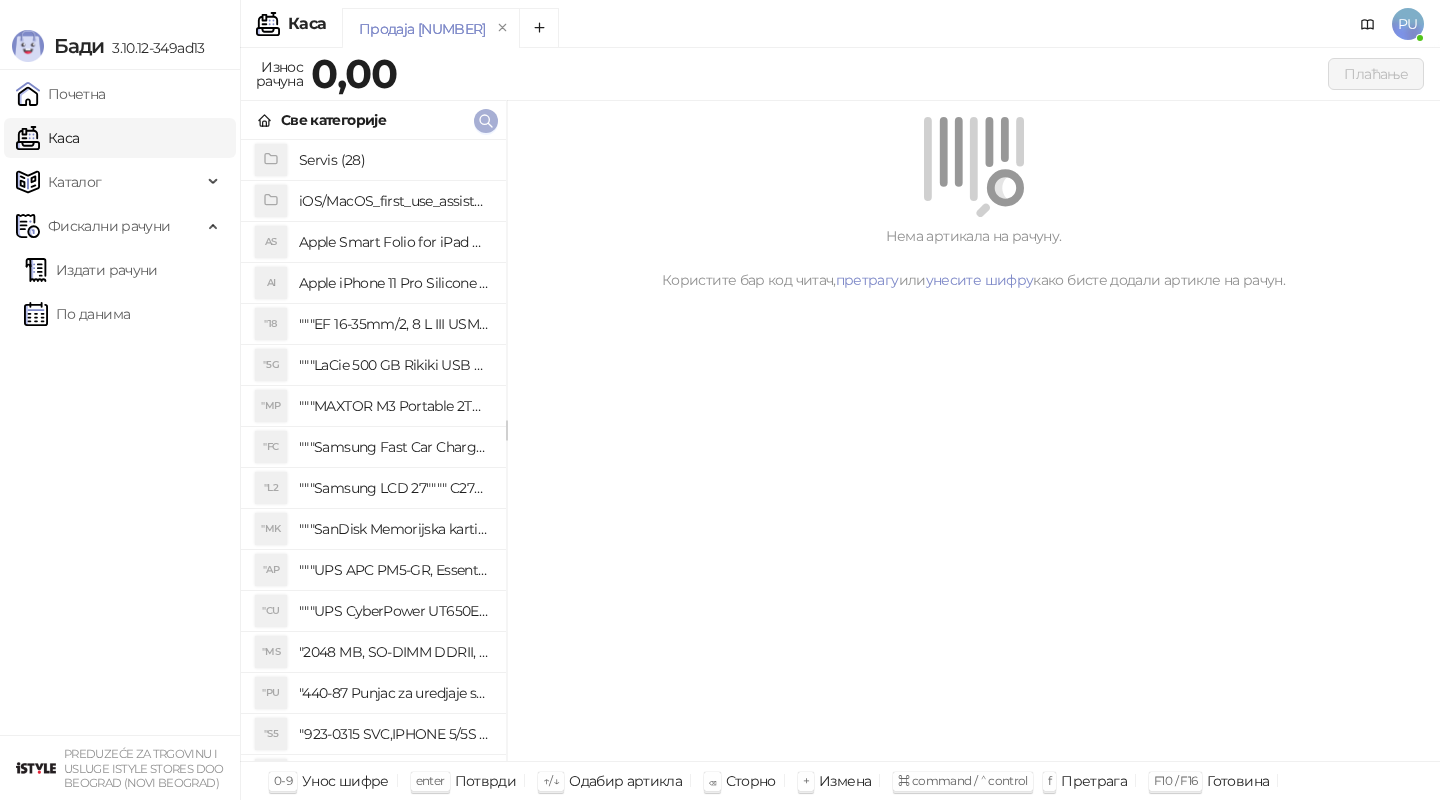 click 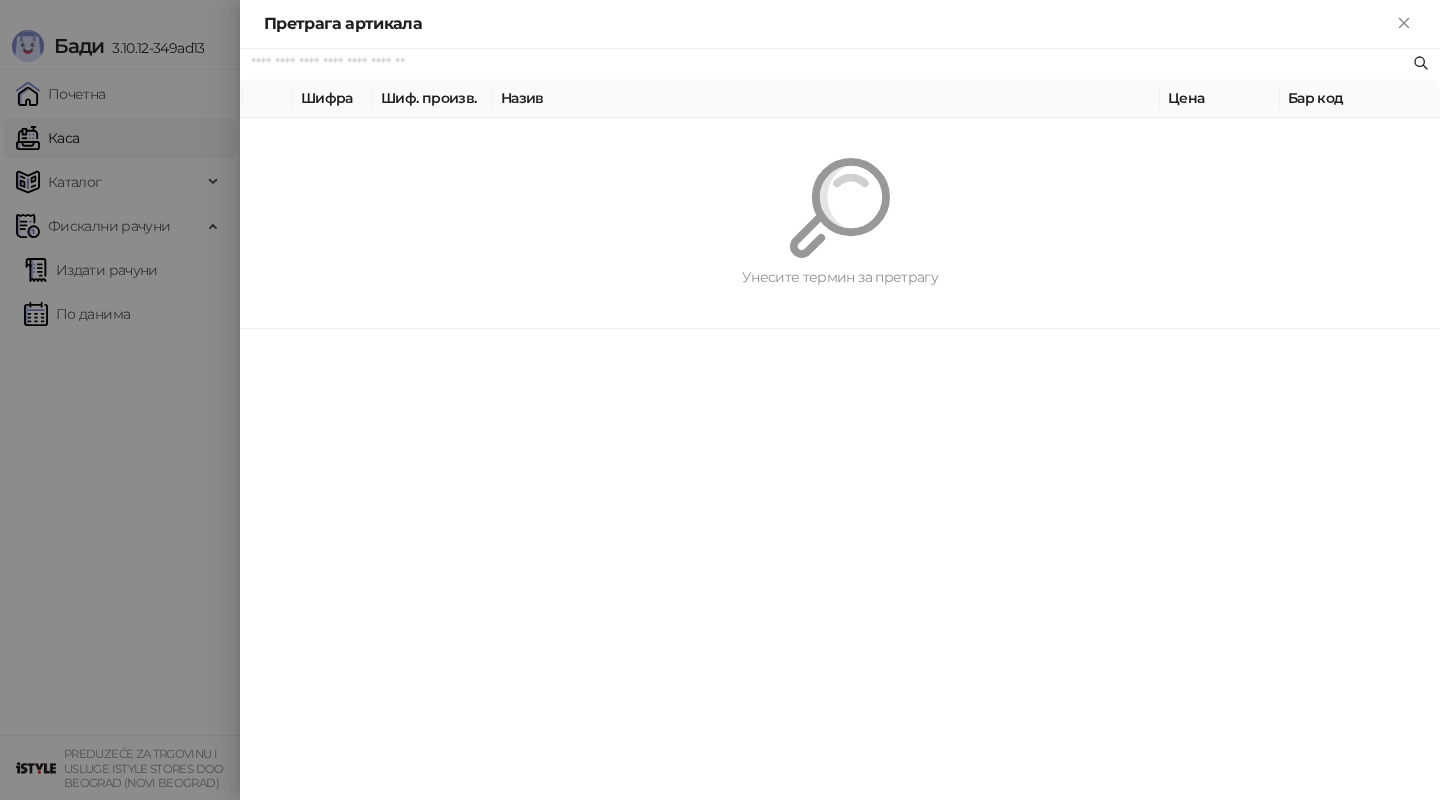 paste on "*********" 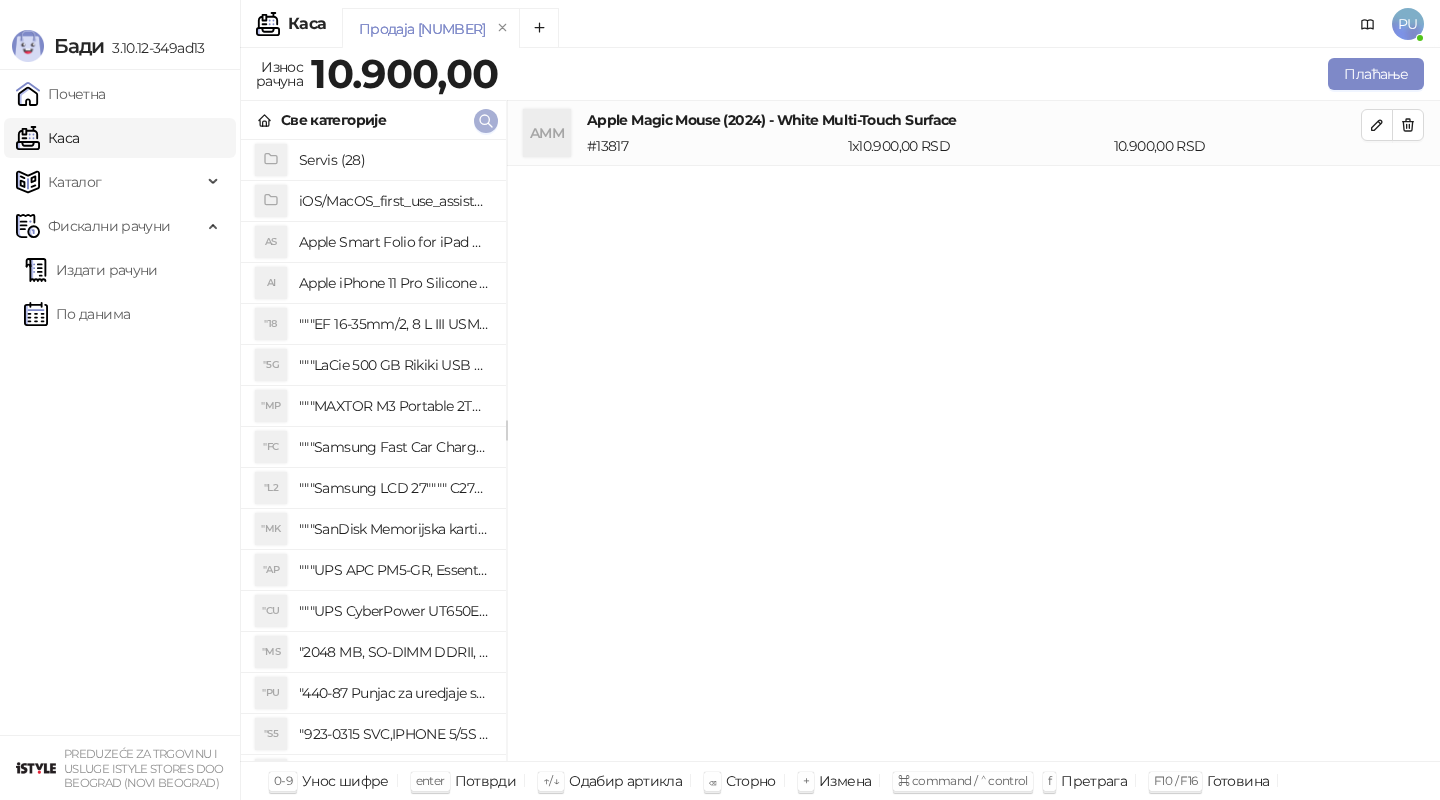 click at bounding box center [486, 120] 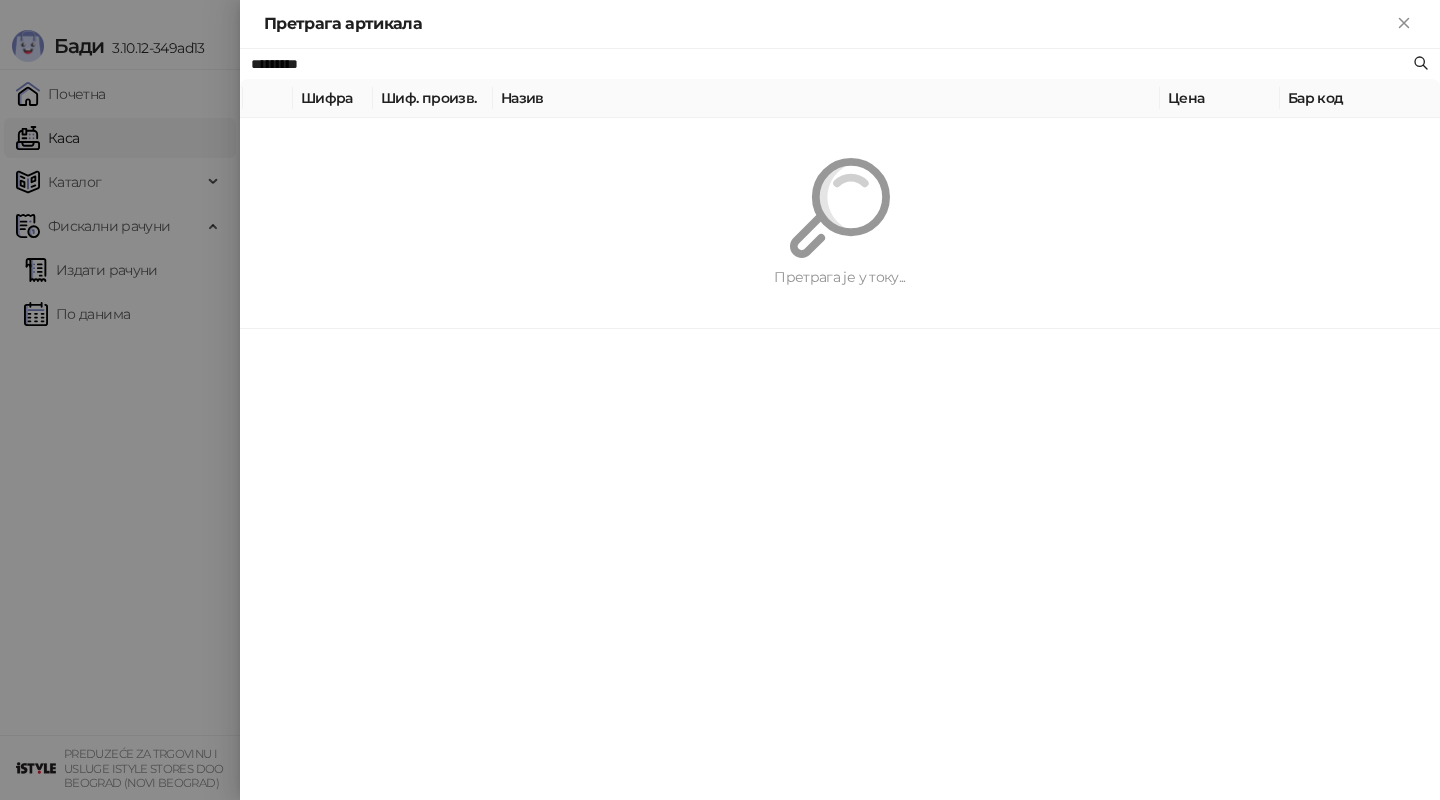 paste 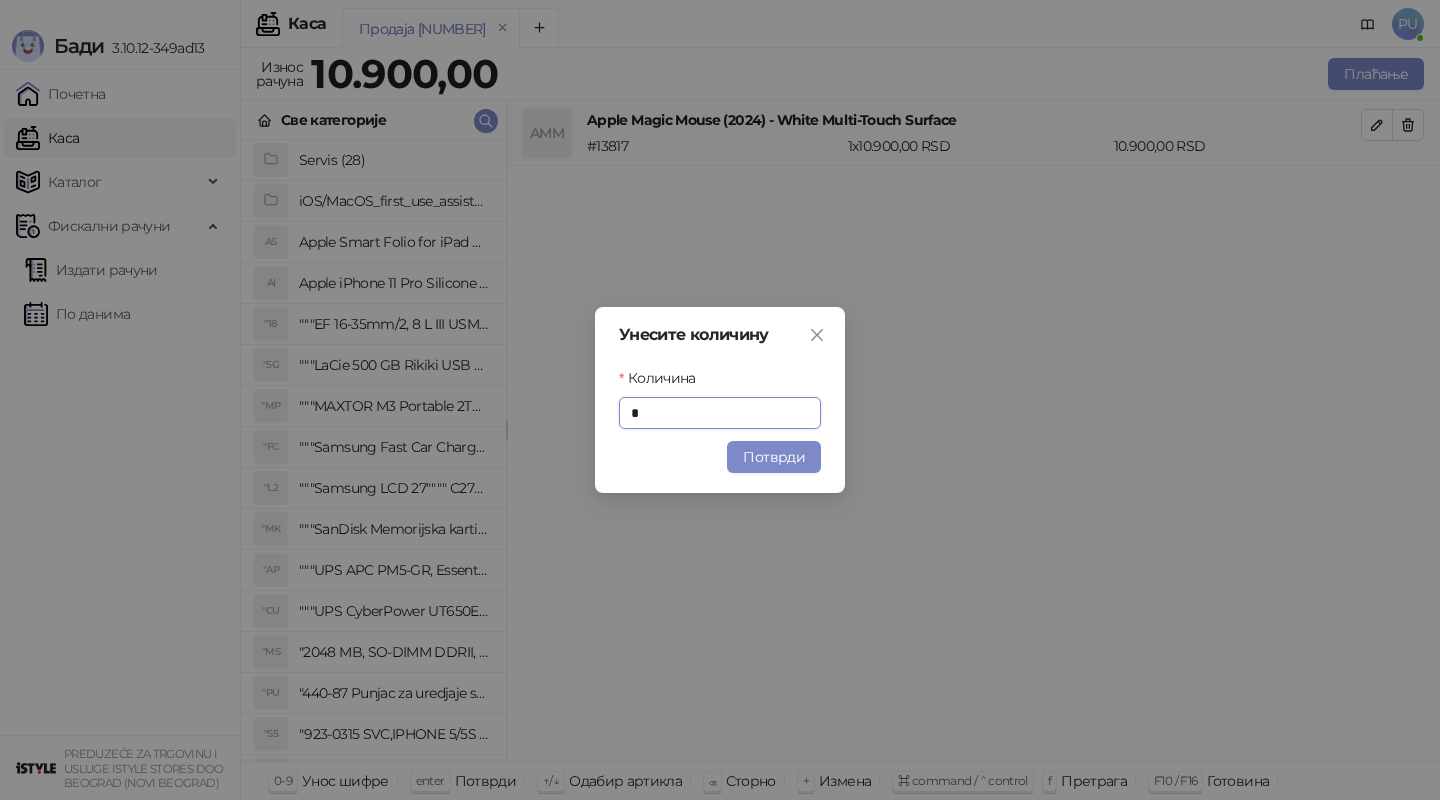 click on "Унесите количину Количина * Потврди" at bounding box center [720, 400] 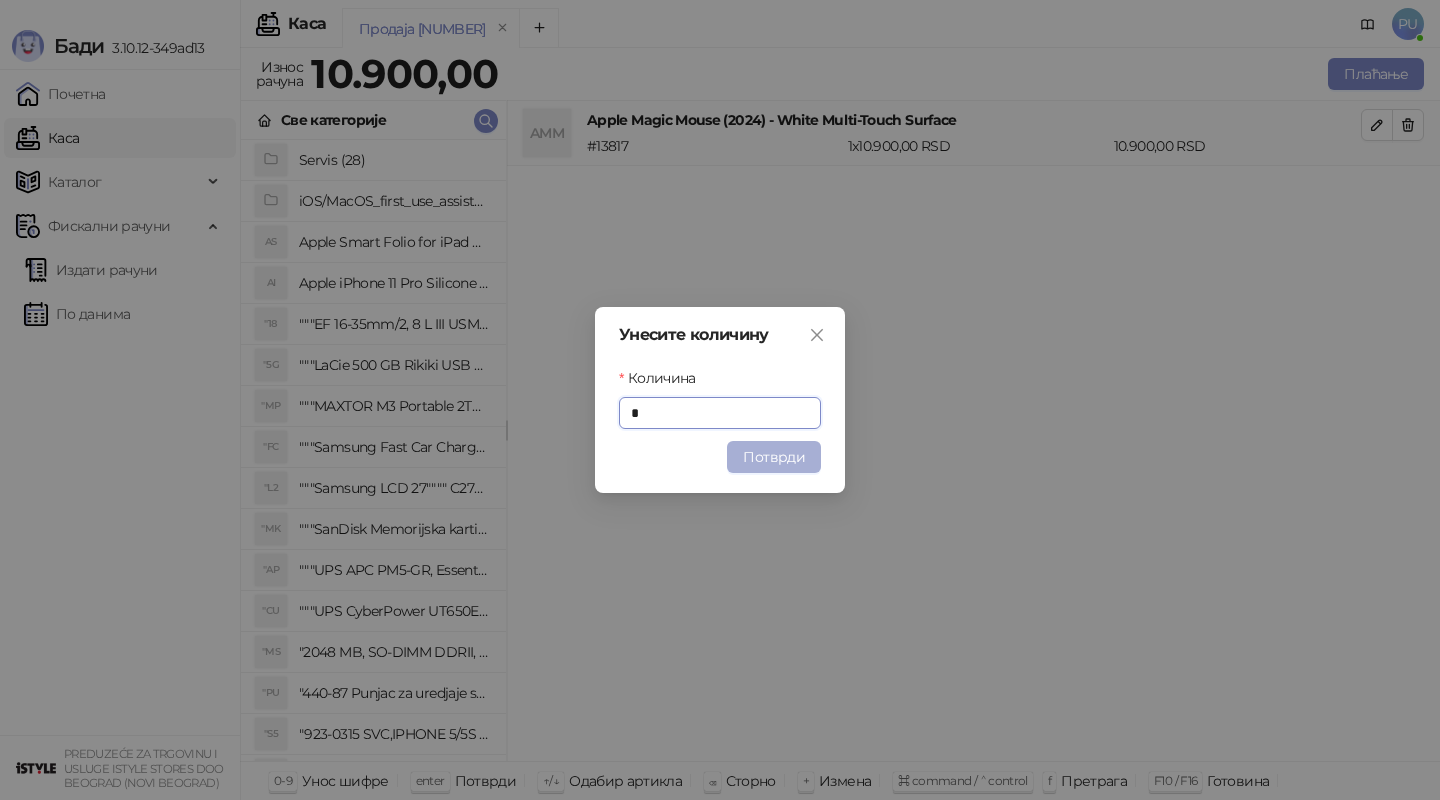click on "Потврди" at bounding box center [774, 457] 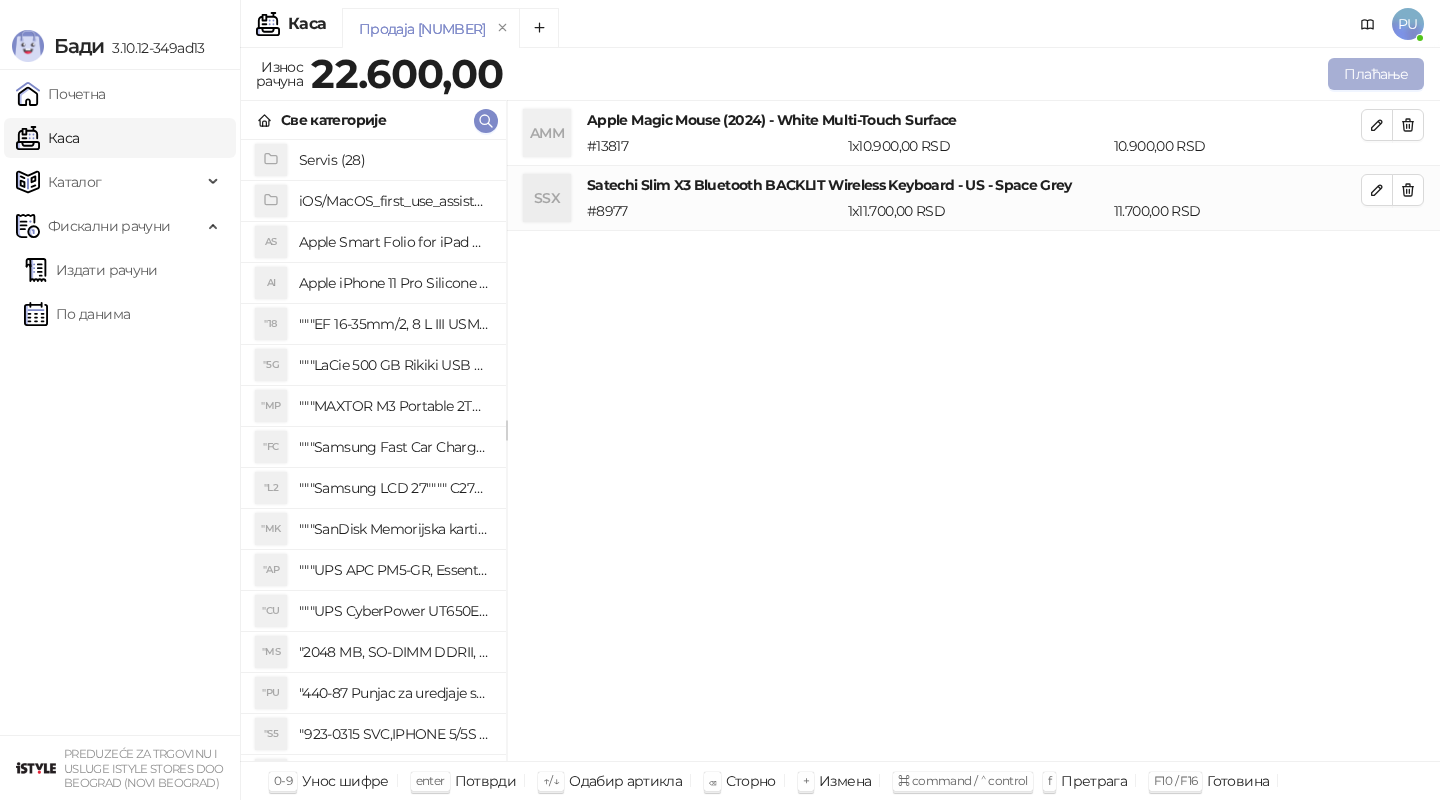 click on "Плаћање" at bounding box center [1376, 74] 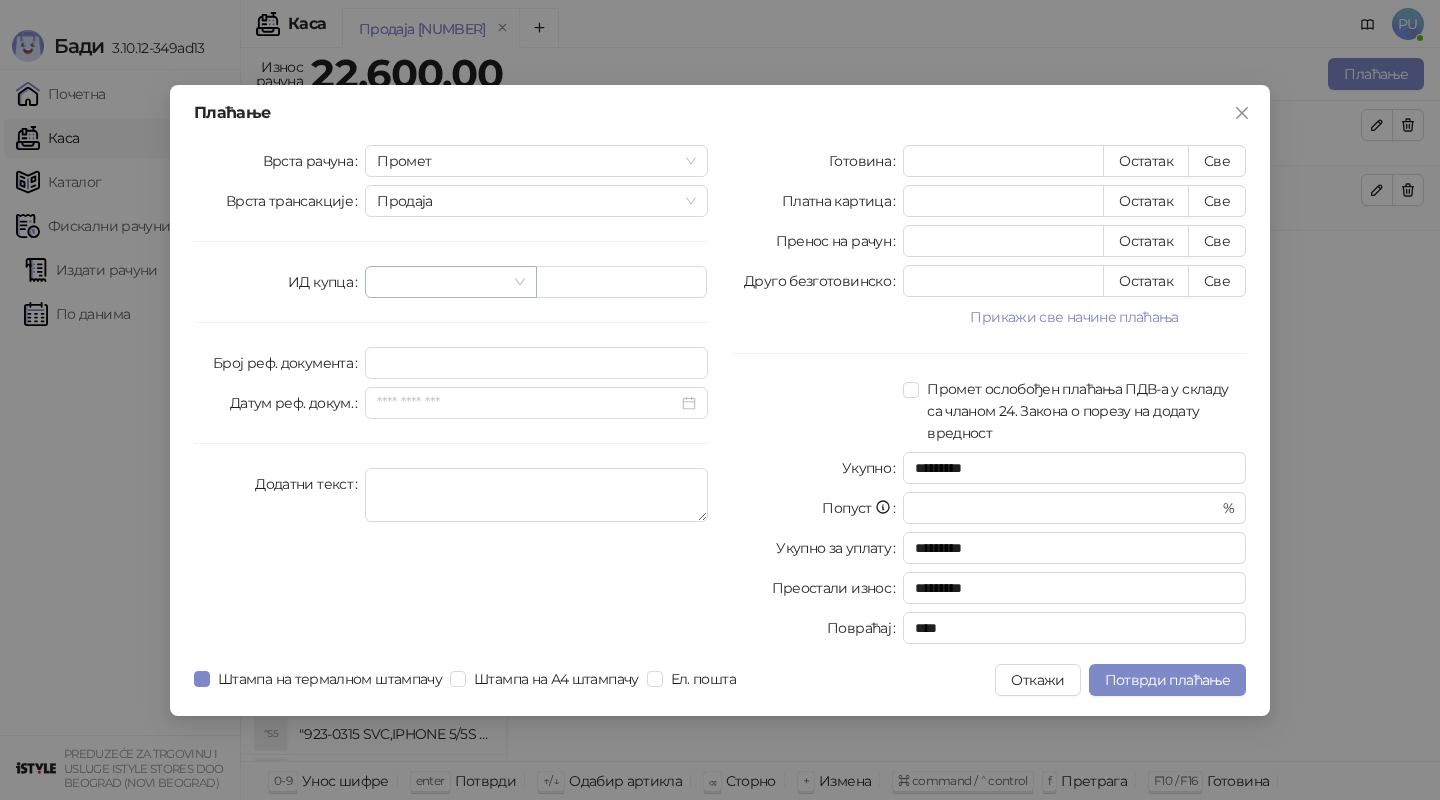 click at bounding box center (450, 282) 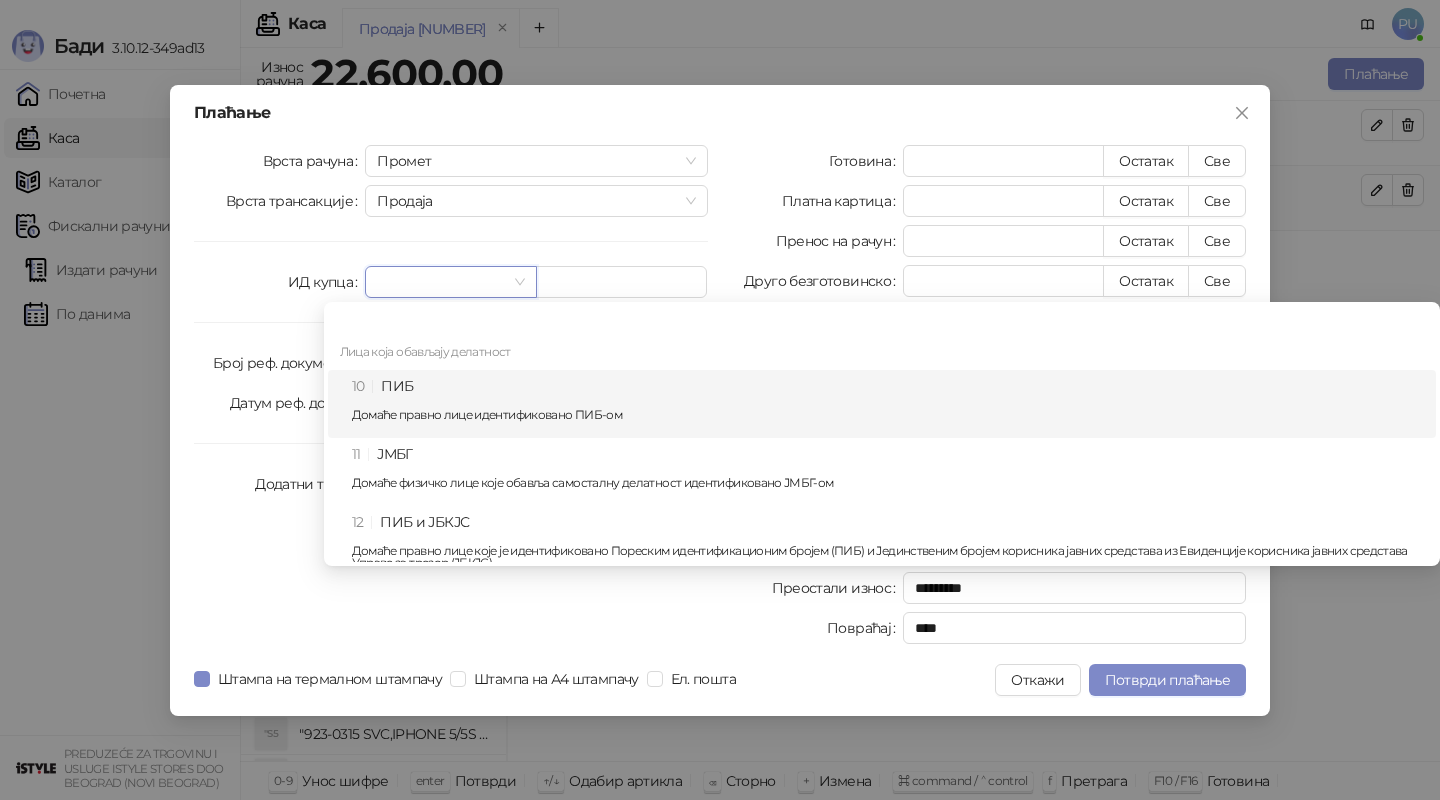 click on "10 ПИБ Домаће правно лице идентификовано ПИБ-ом" at bounding box center [888, 404] 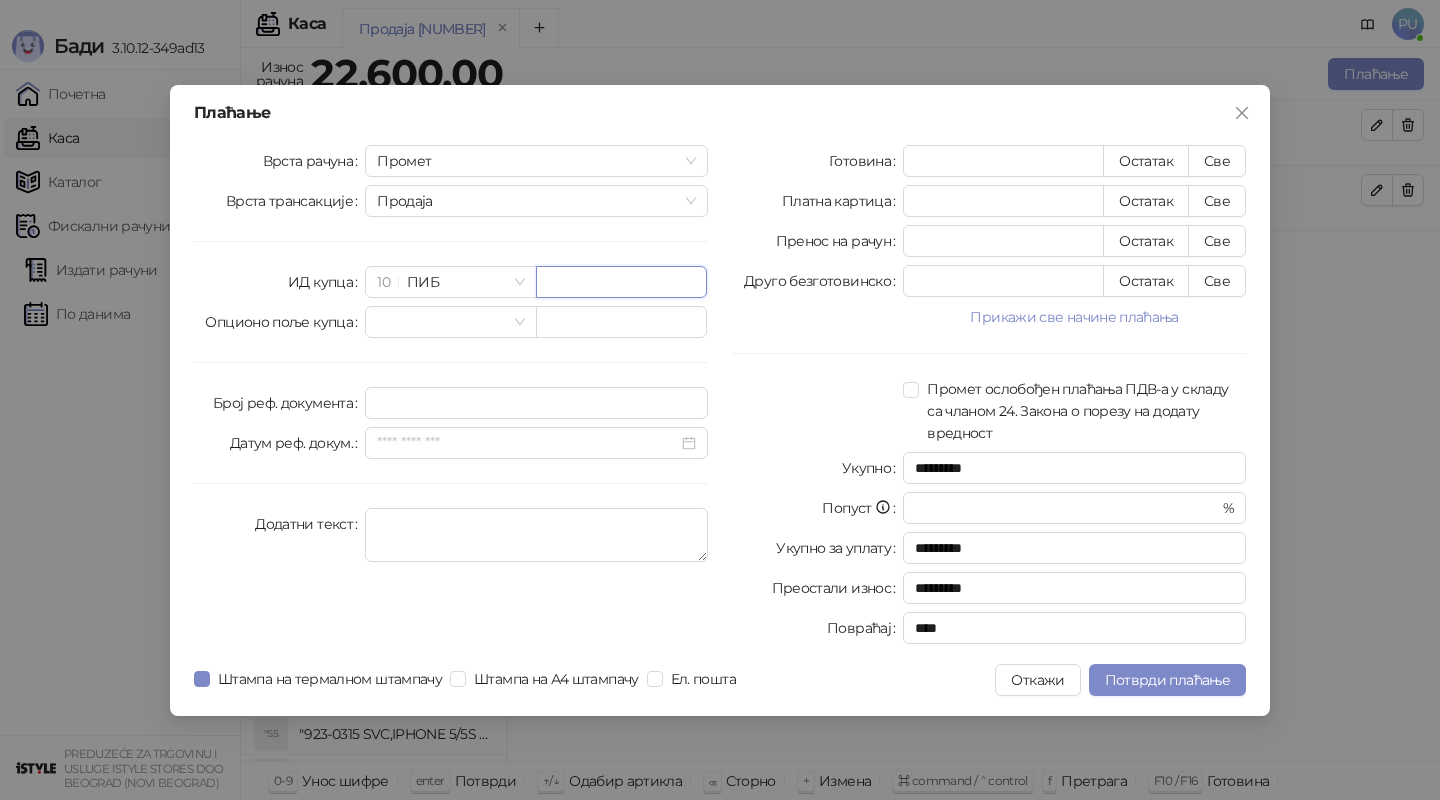 paste on "*********" 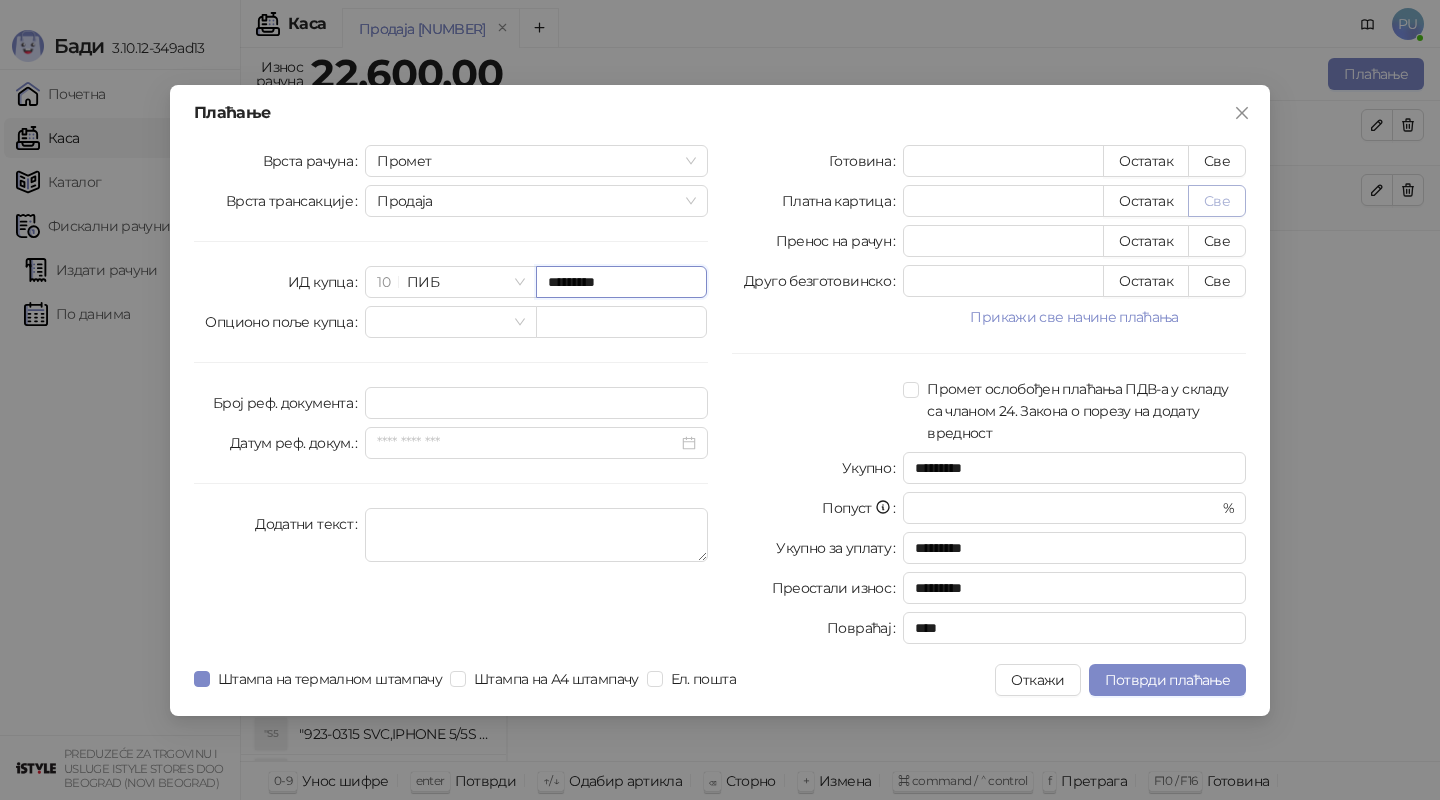 type on "*********" 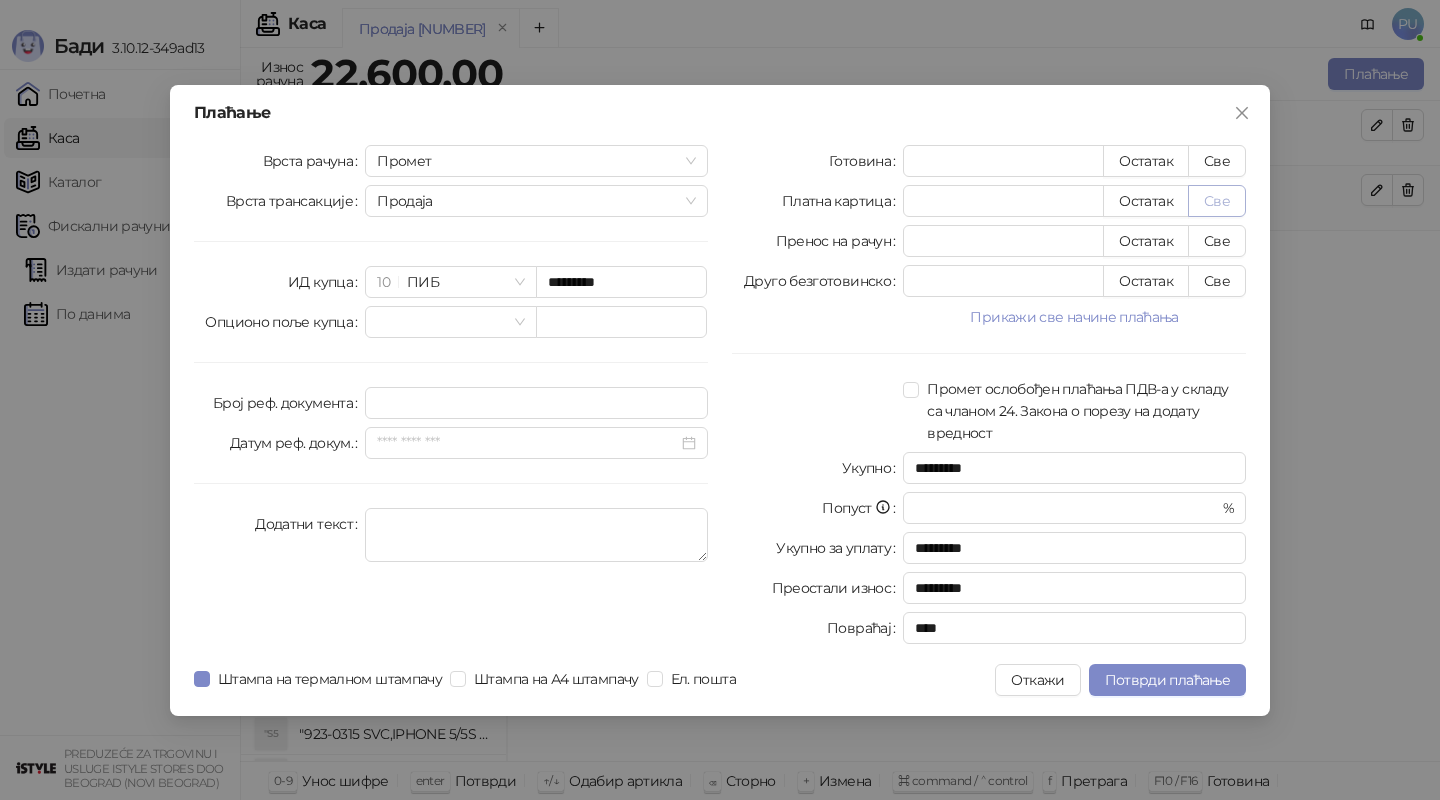 click on "Све" at bounding box center (1217, 201) 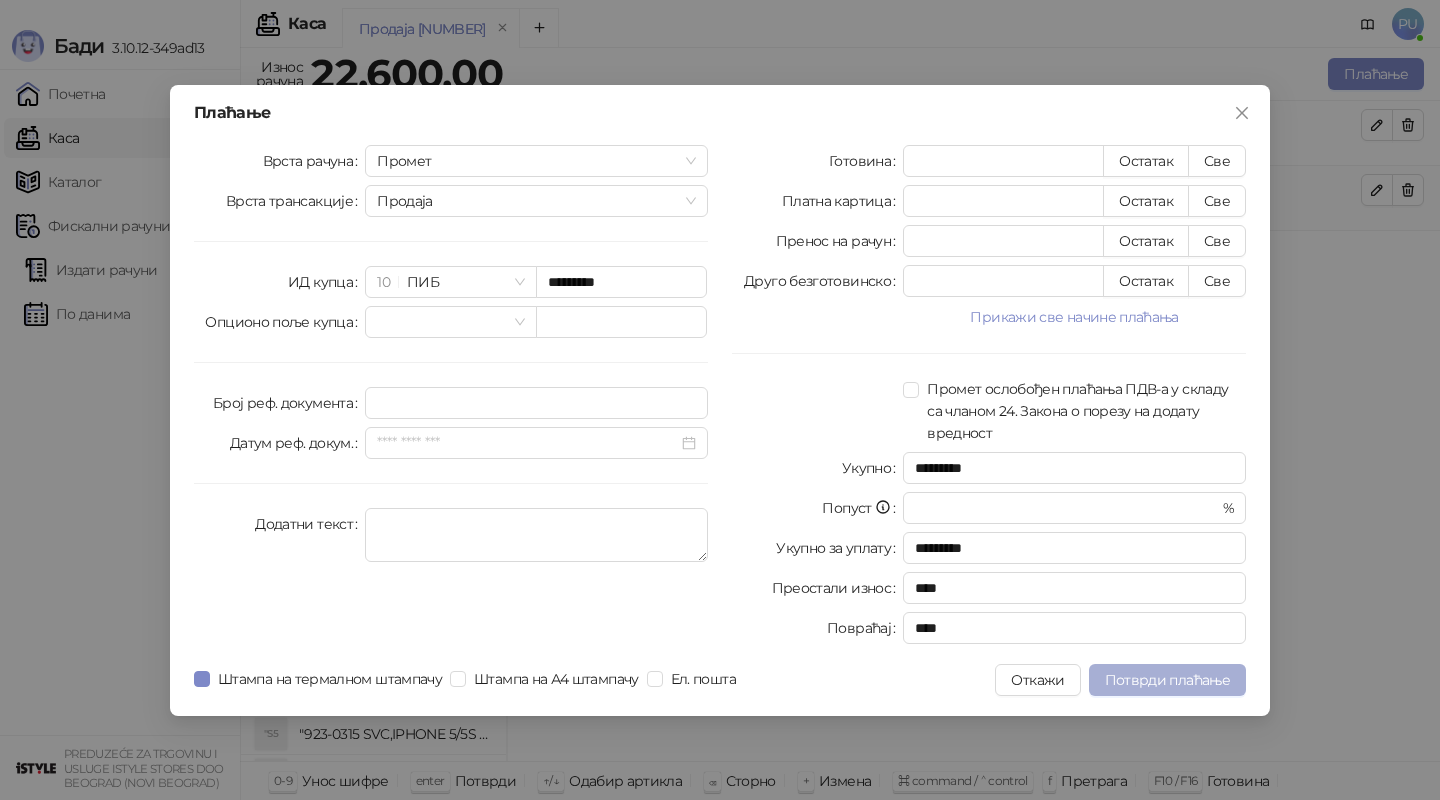 click on "Потврди плаћање" at bounding box center (1167, 680) 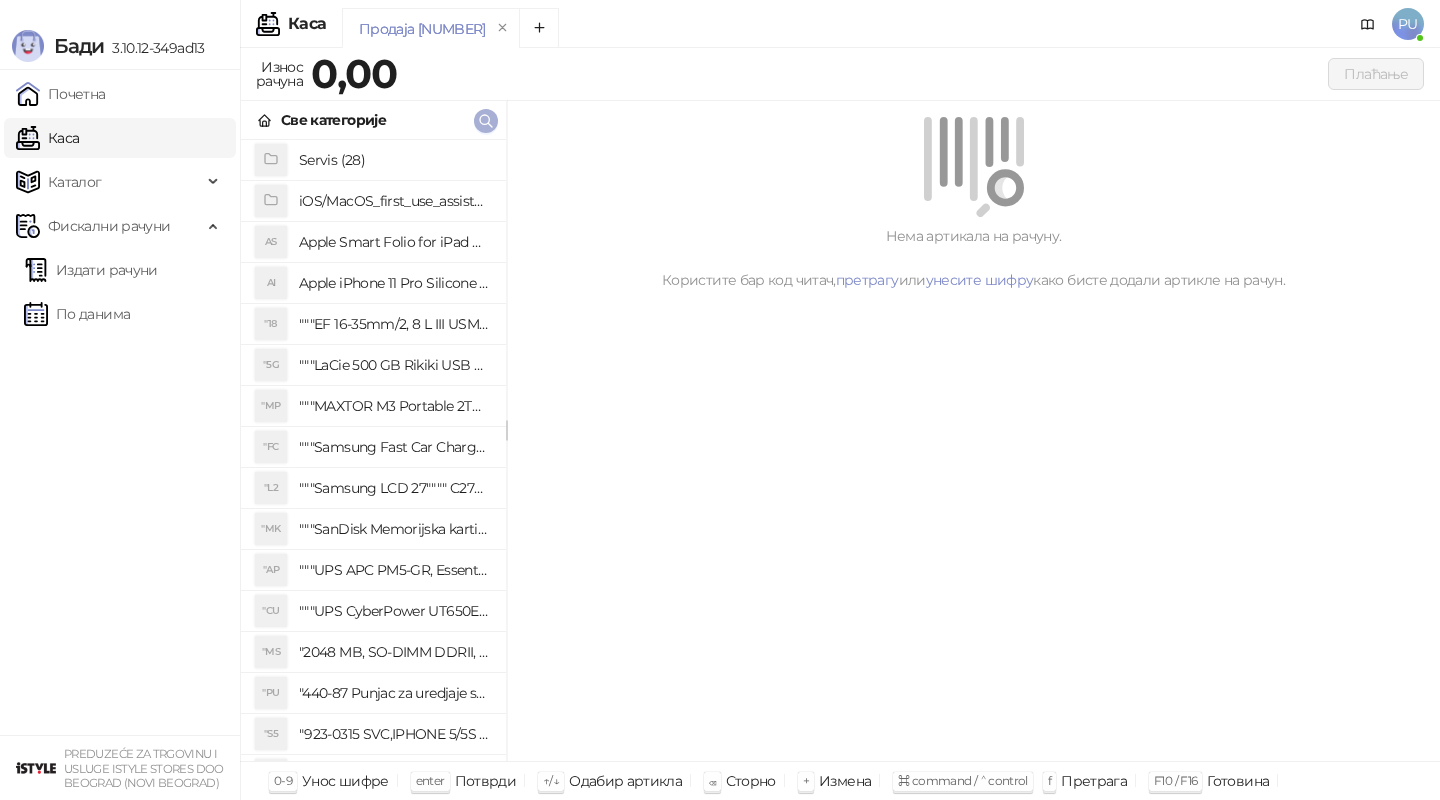 click 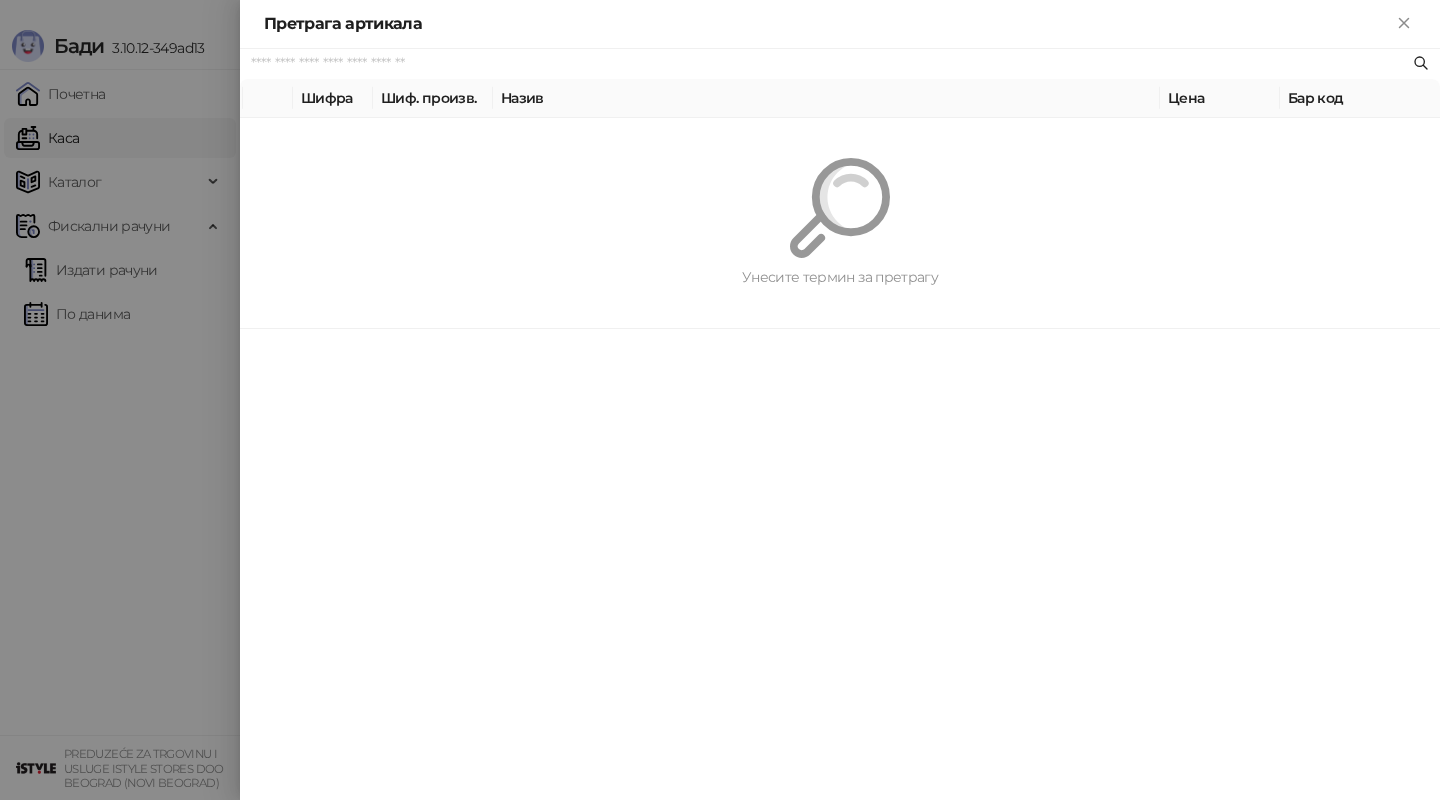 paste on "*********" 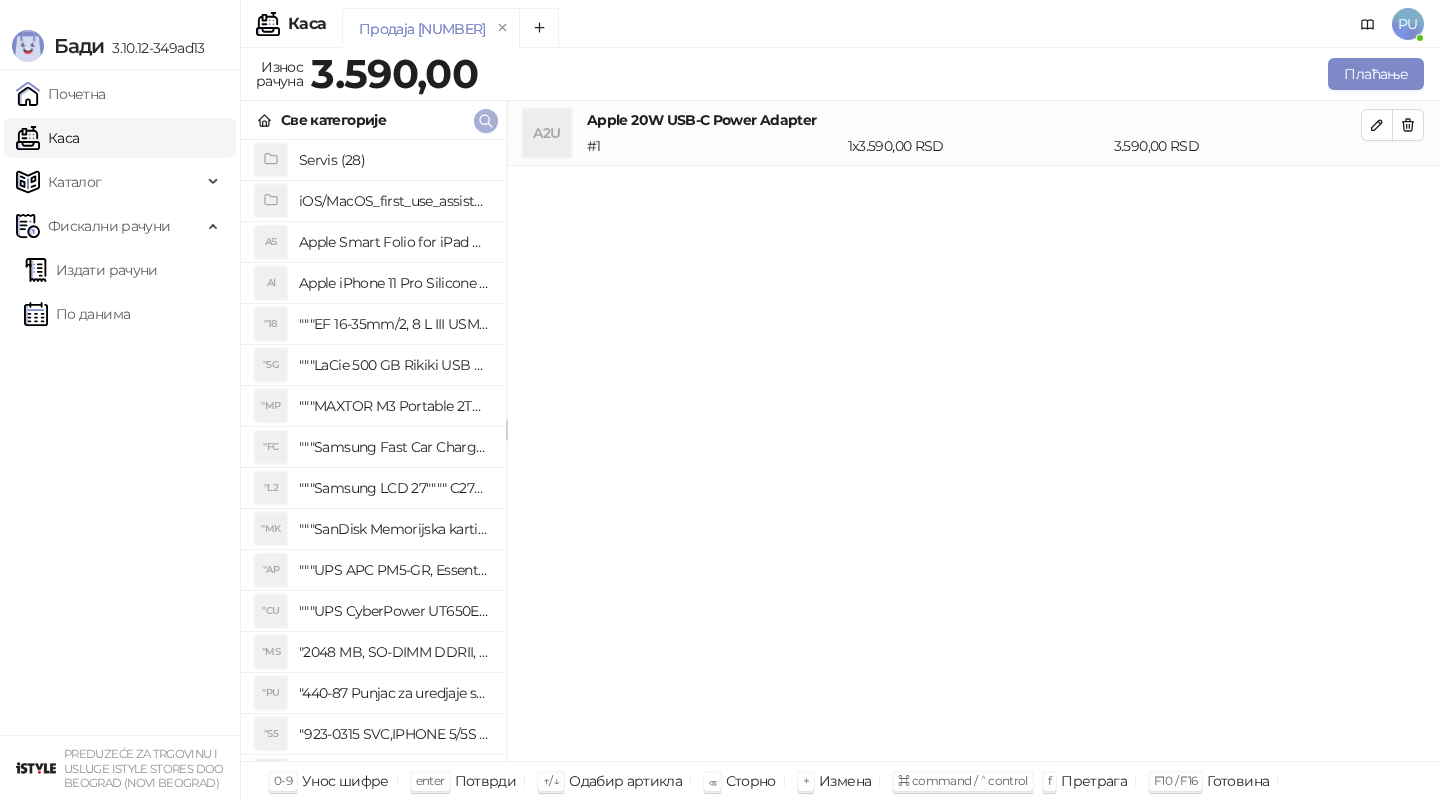 click 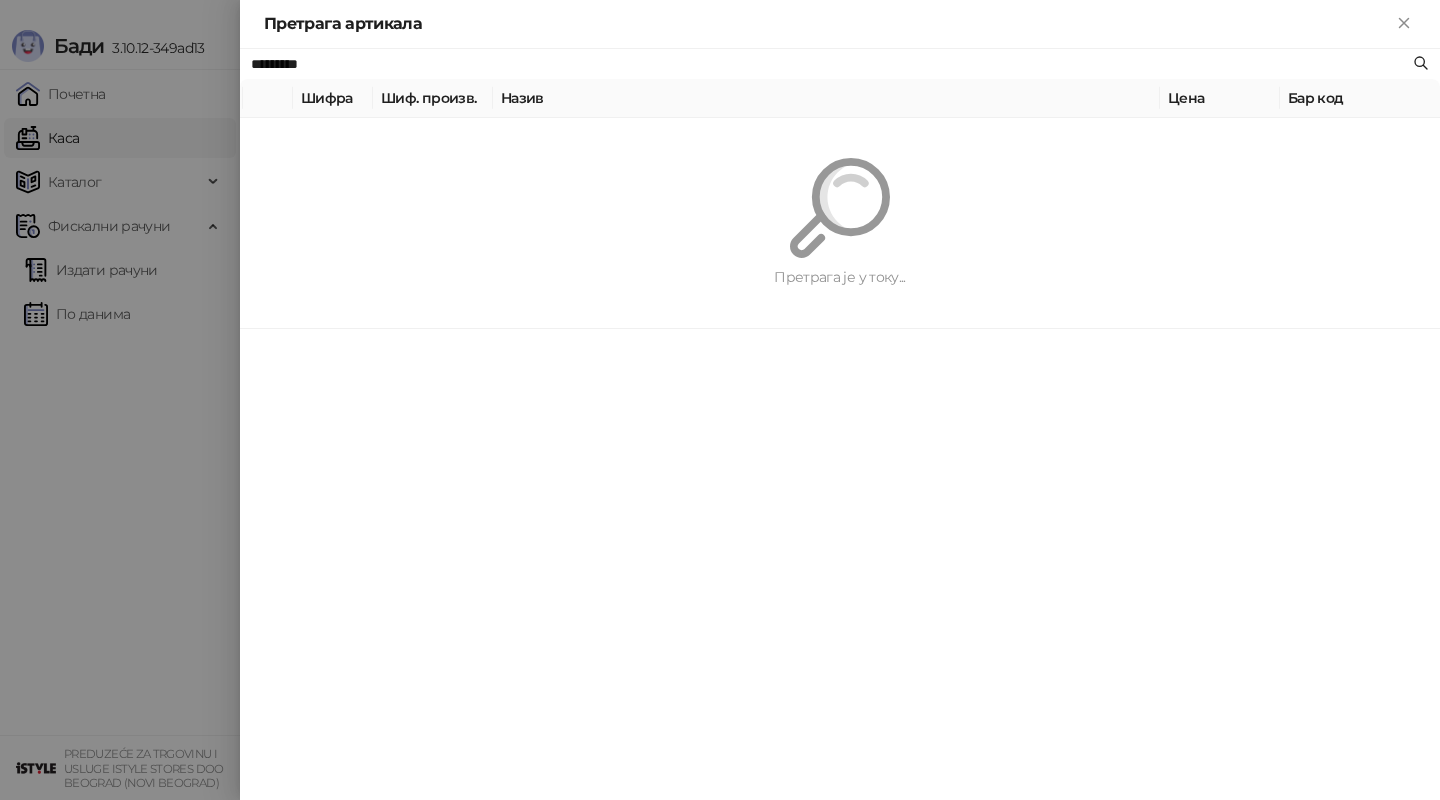 paste 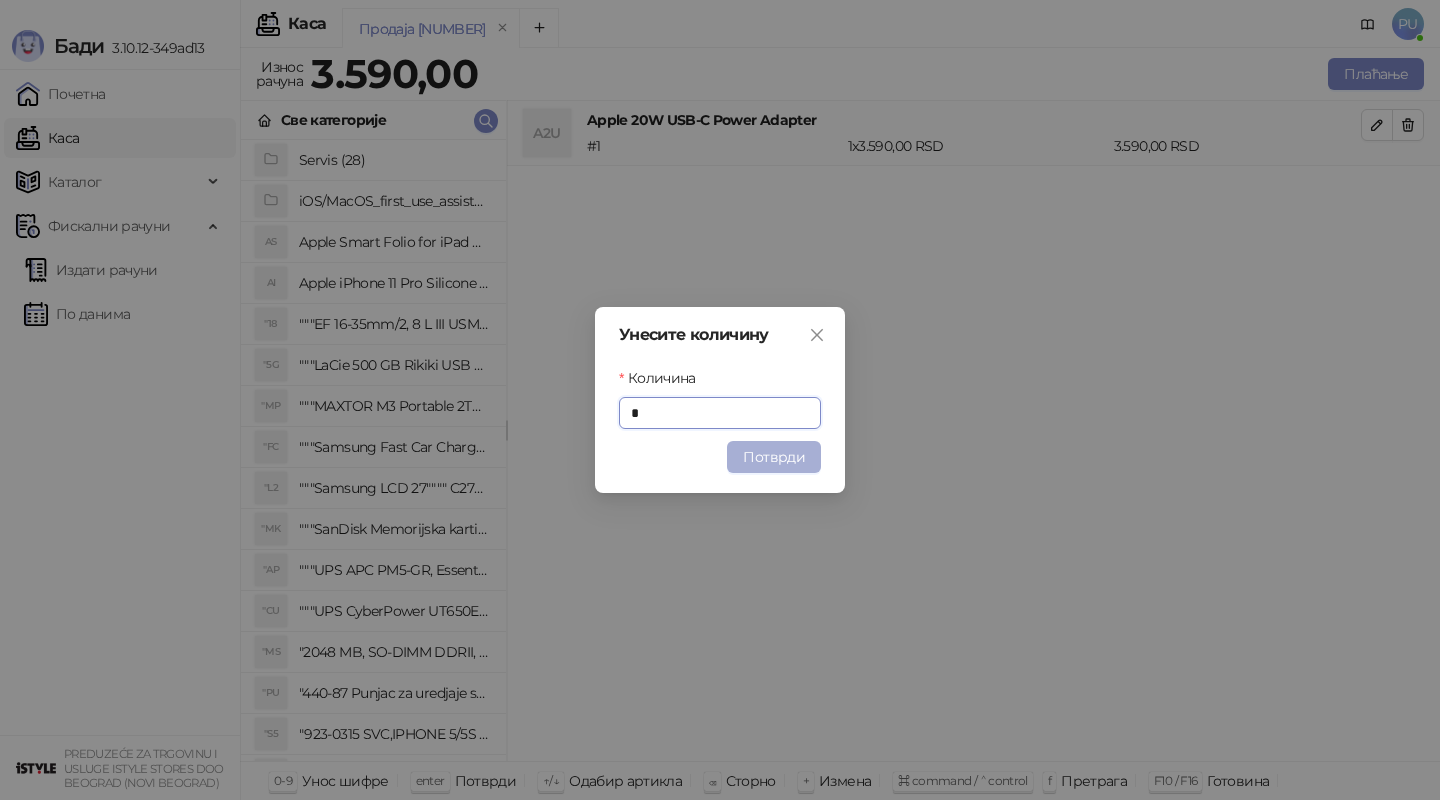click on "Потврди" at bounding box center (774, 457) 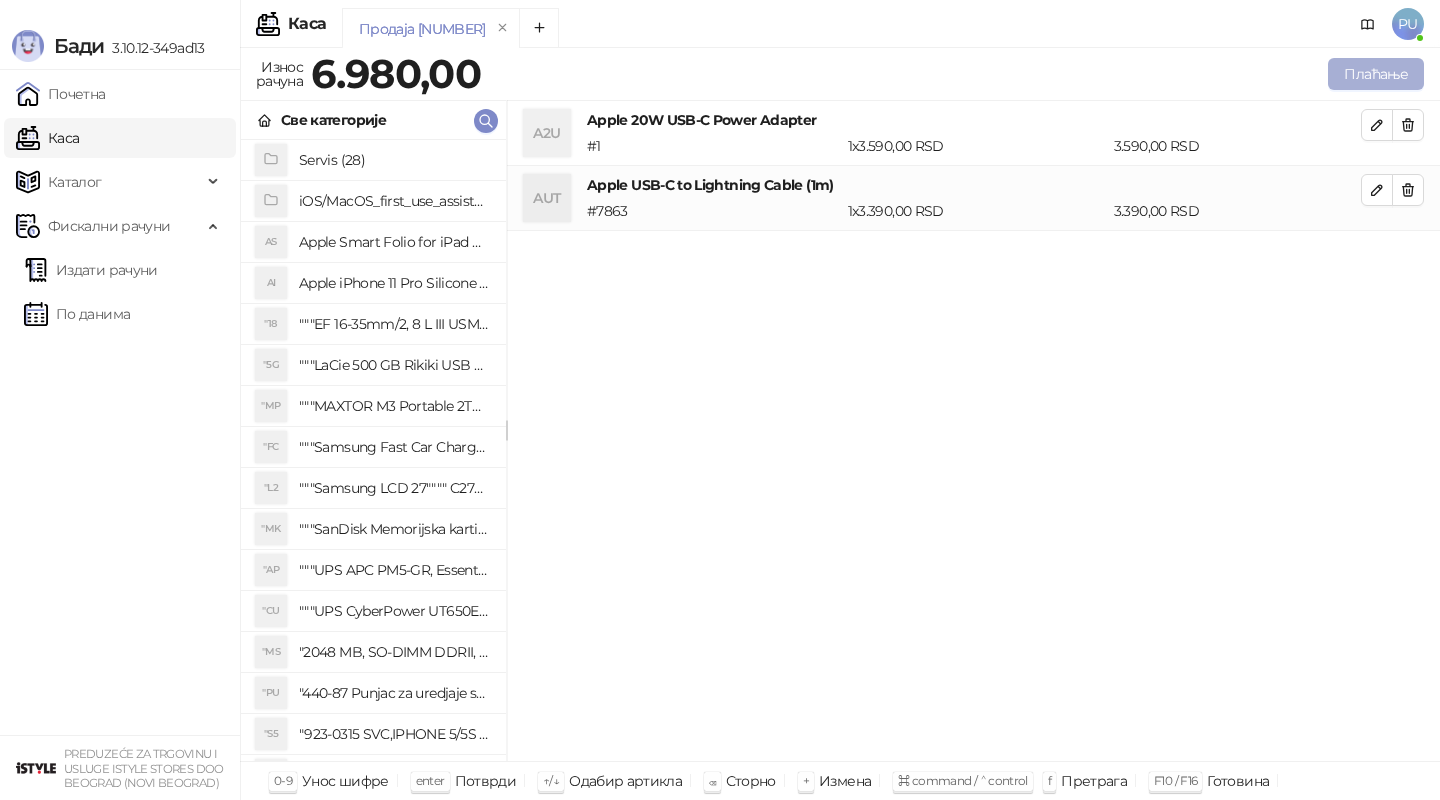click on "Плаћање" at bounding box center (1376, 74) 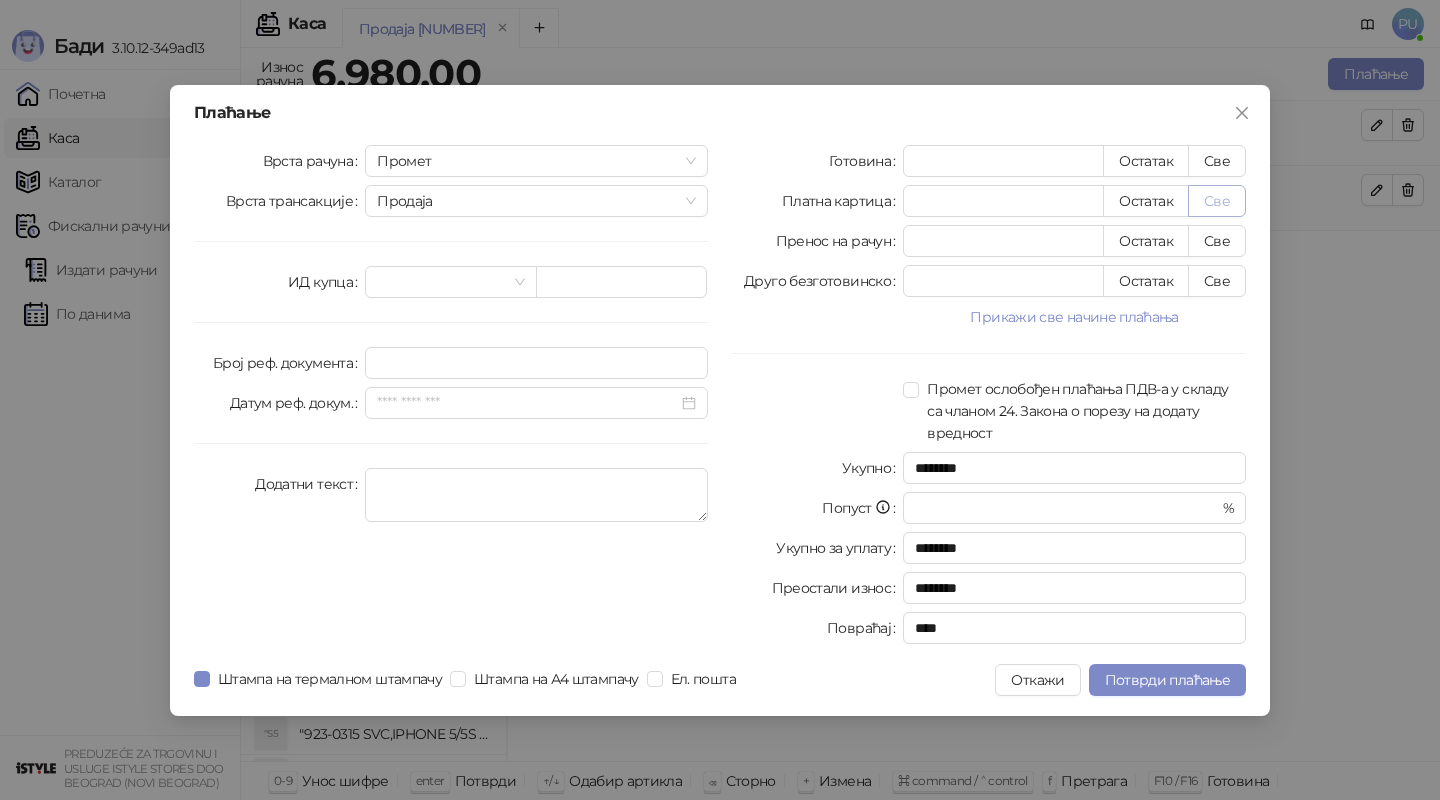 click on "Све" at bounding box center (1217, 201) 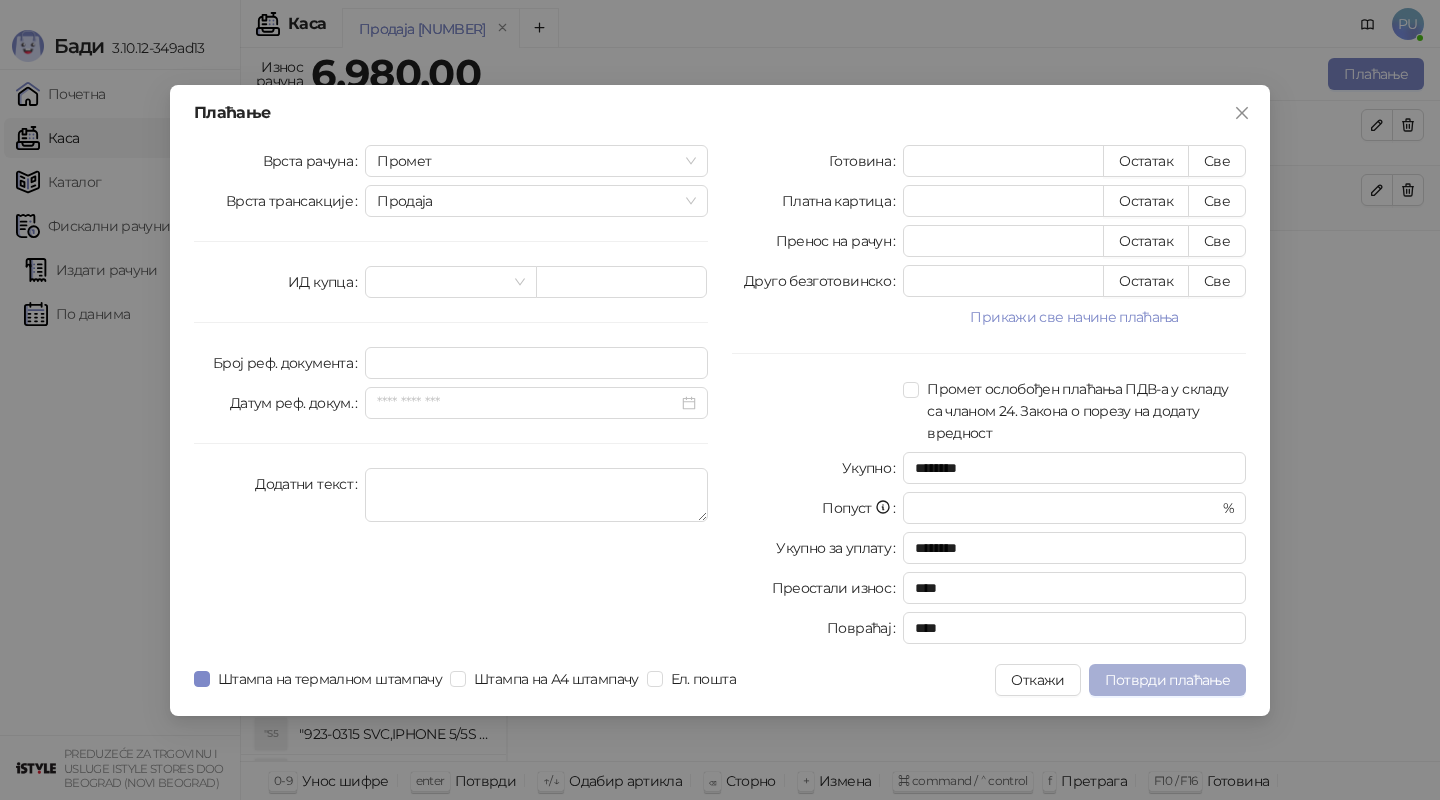 click on "Потврди плаћање" at bounding box center (1167, 680) 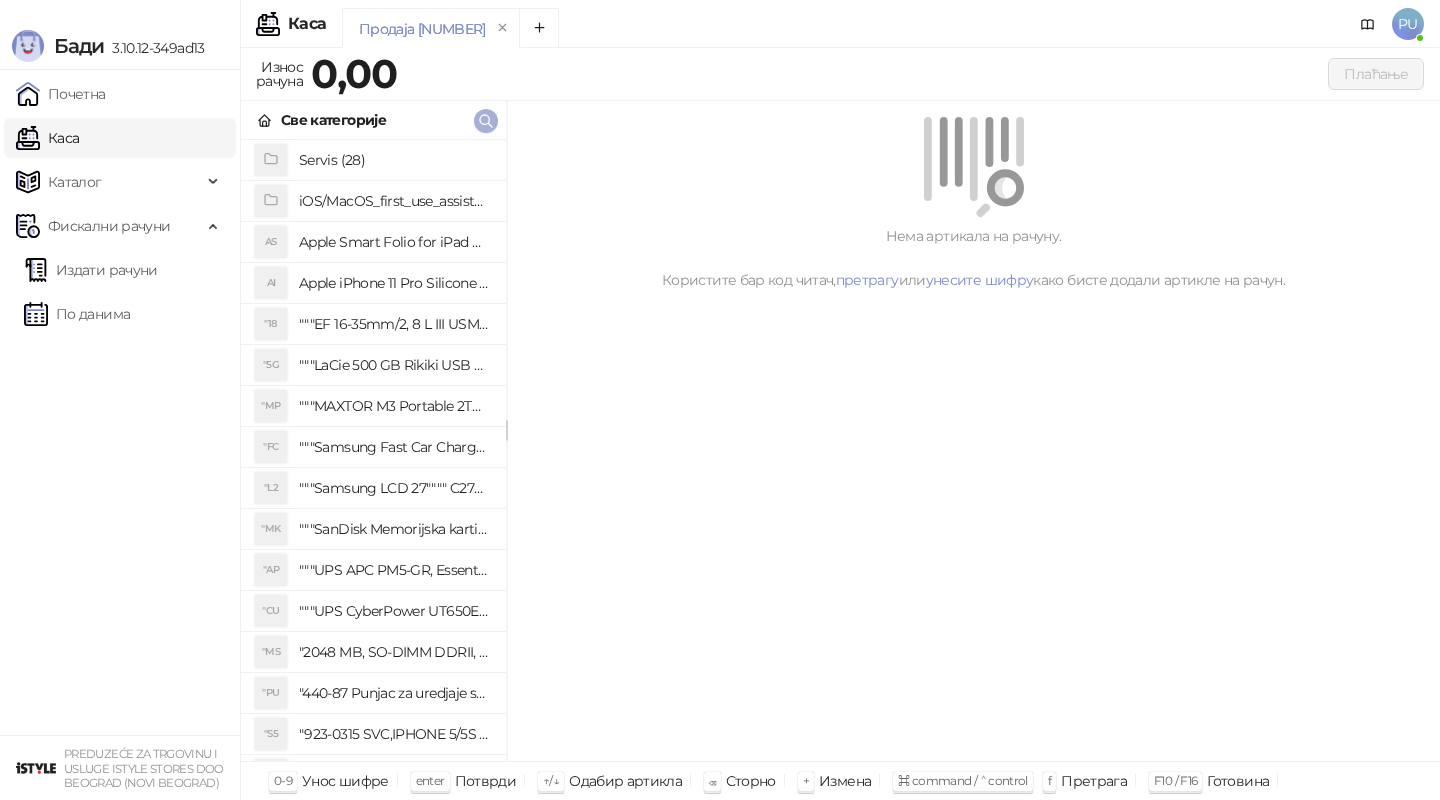 click 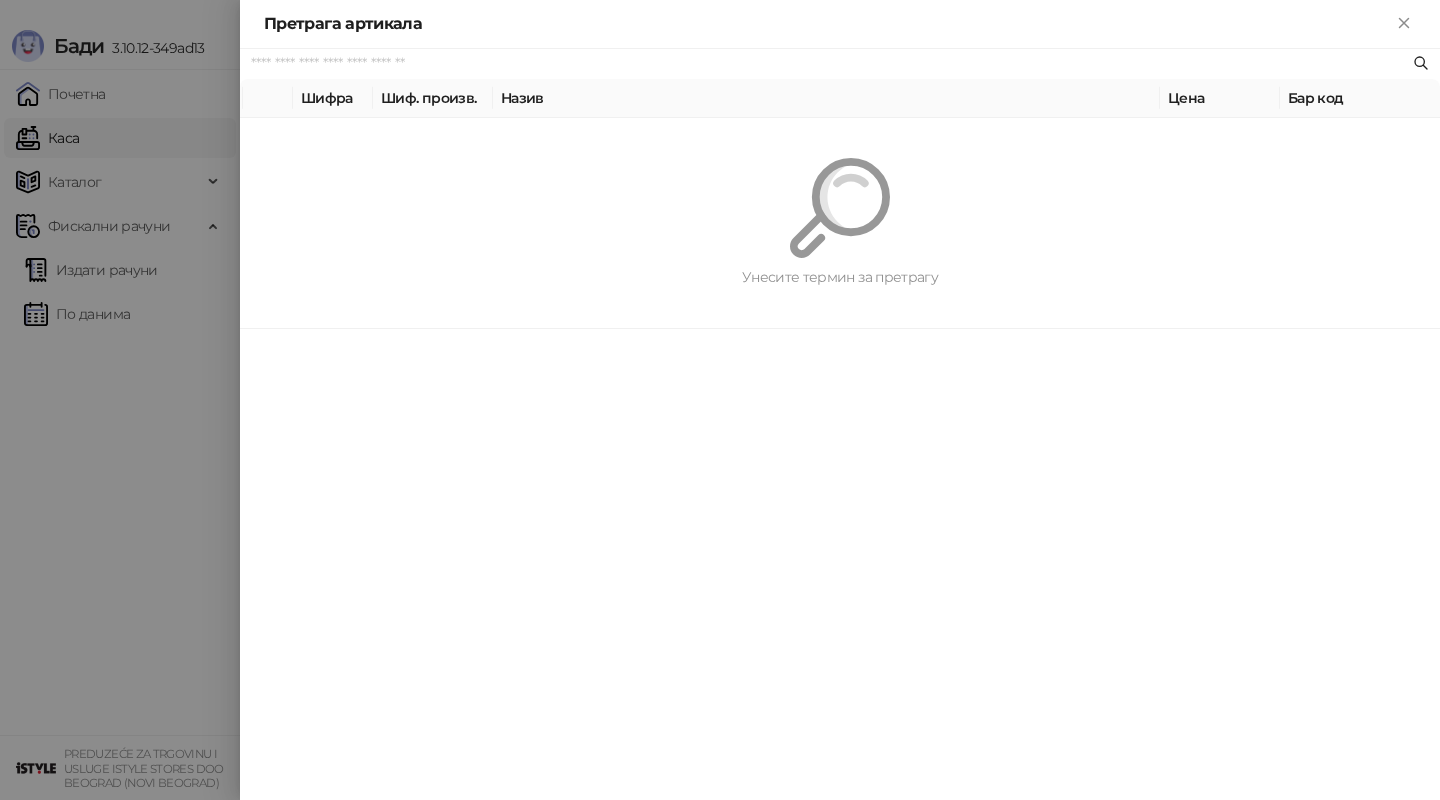 paste on "*********" 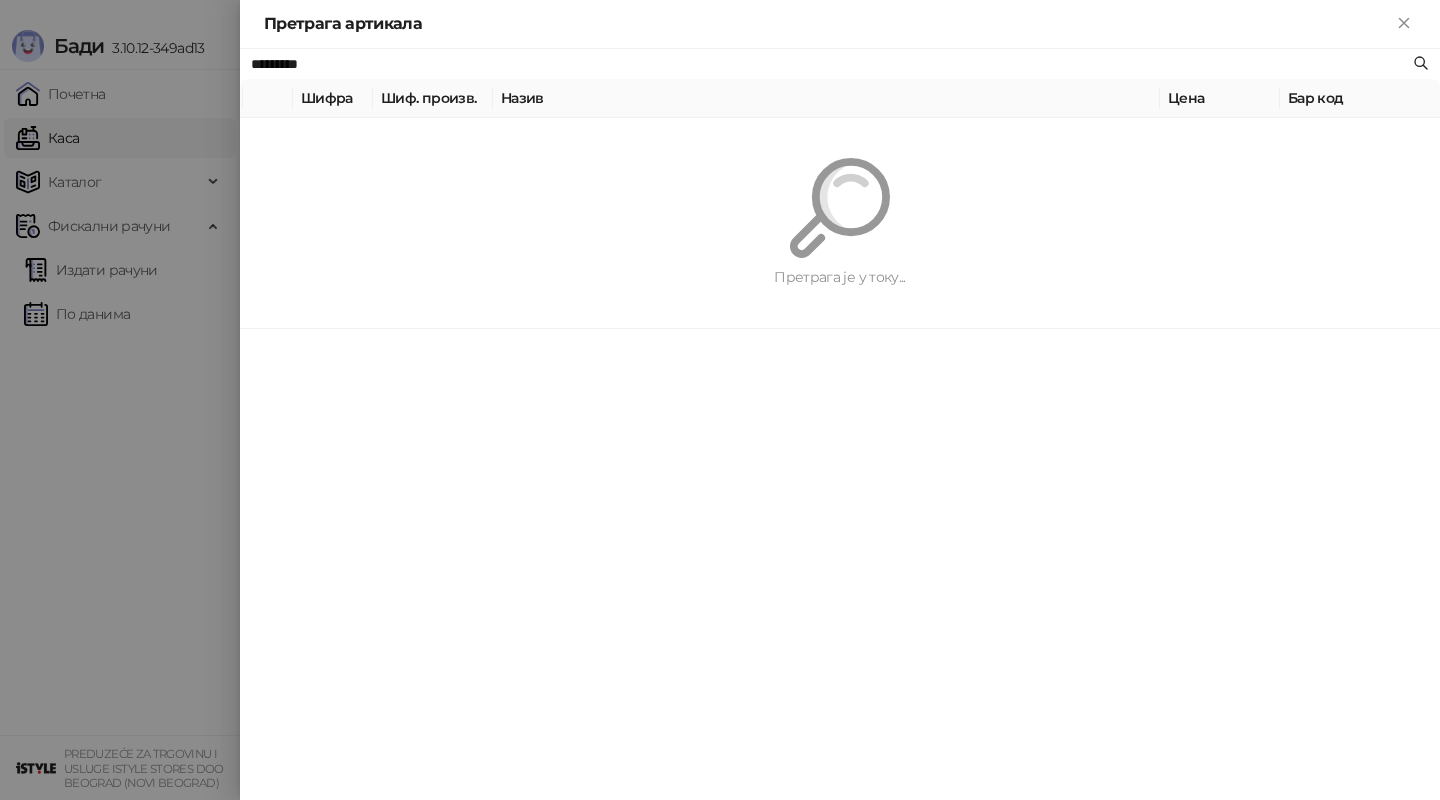 type on "*********" 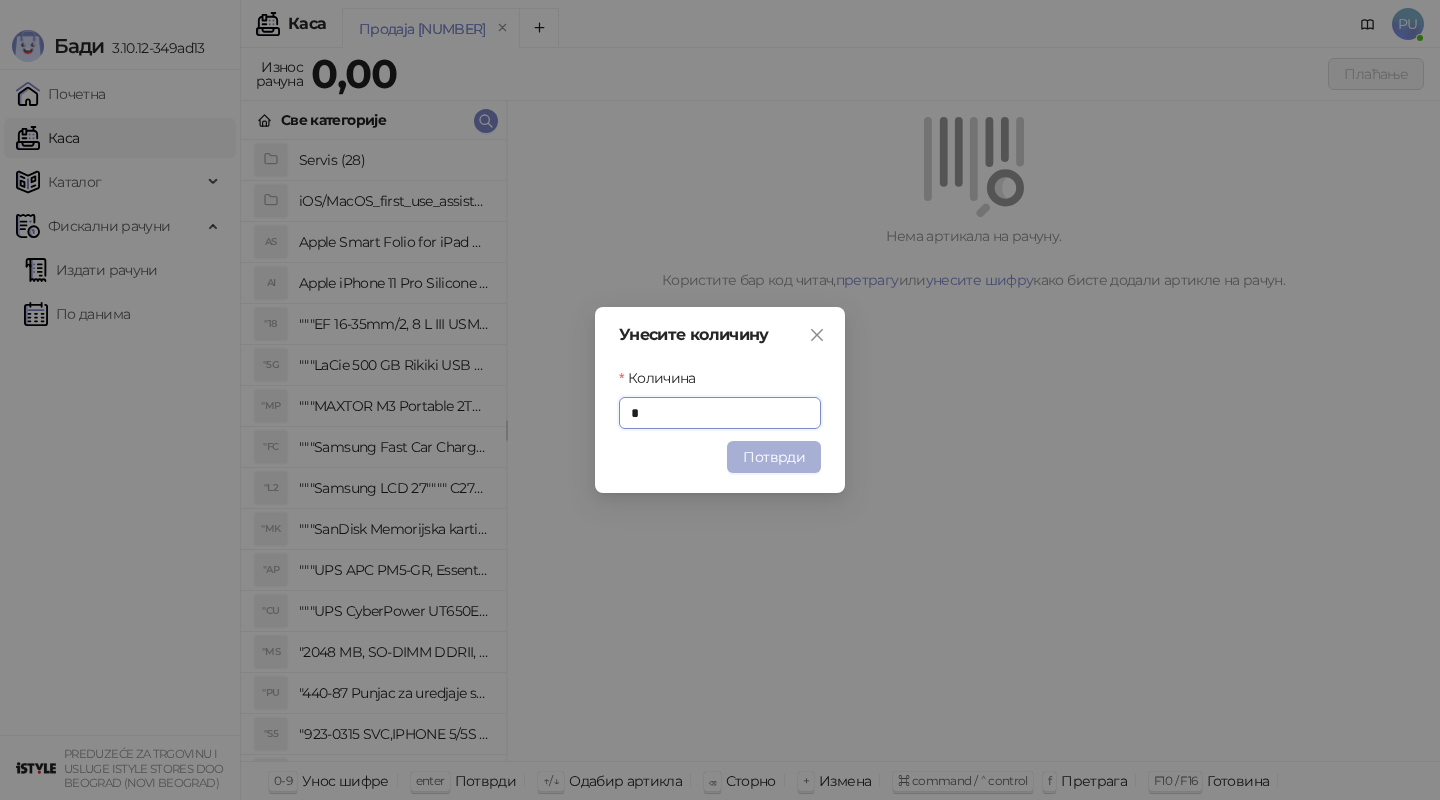 click on "Потврди" at bounding box center (774, 457) 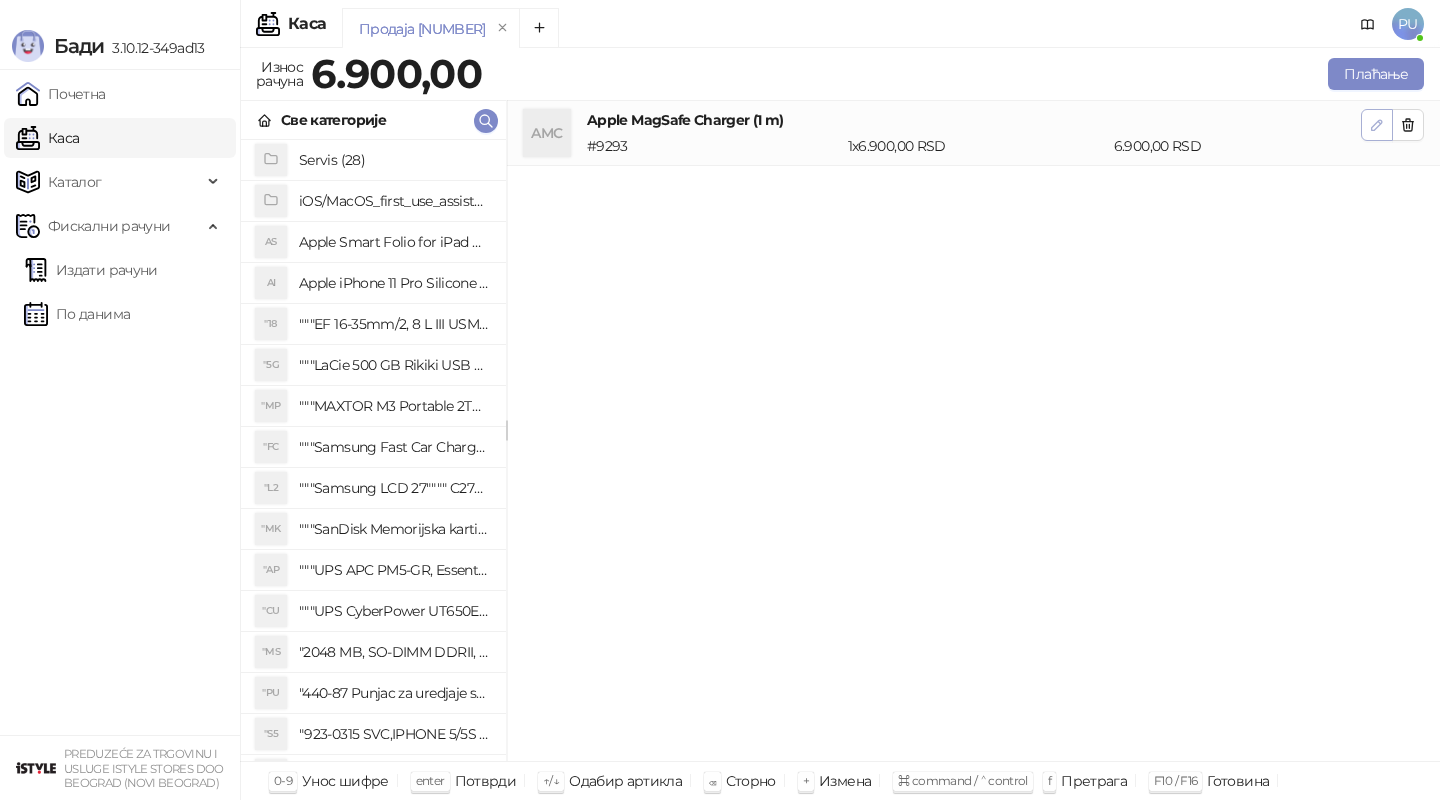 click 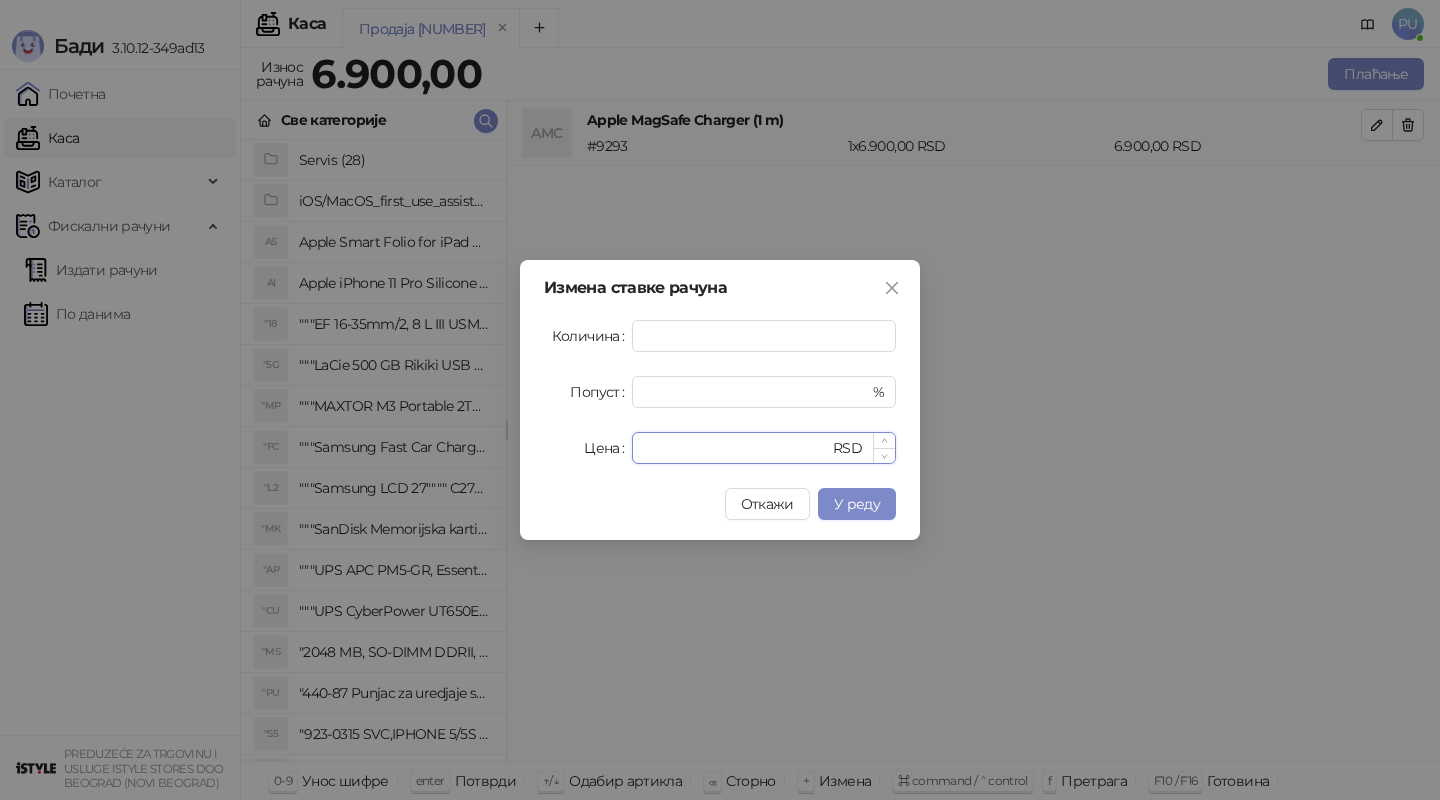 click on "****" at bounding box center [736, 448] 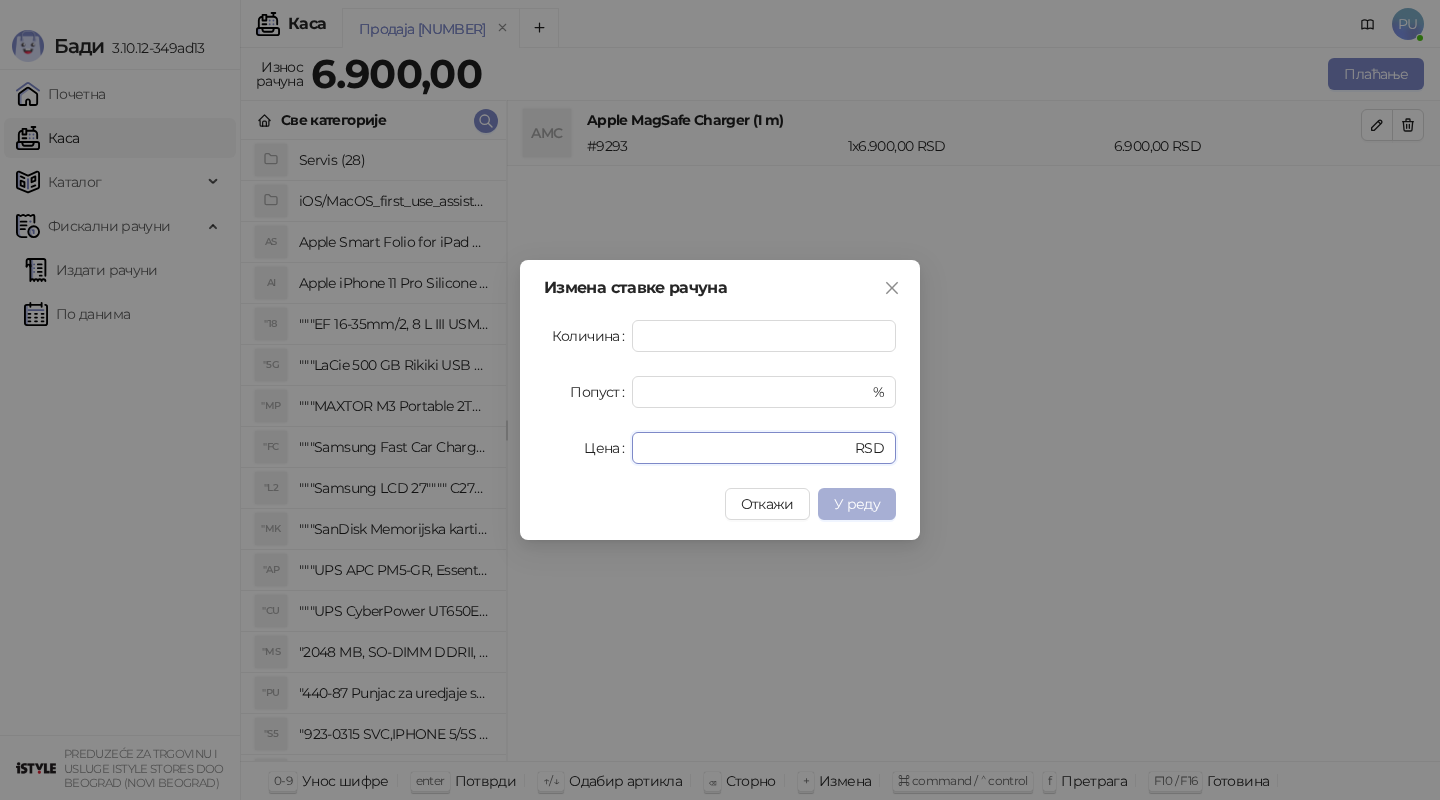 type on "****" 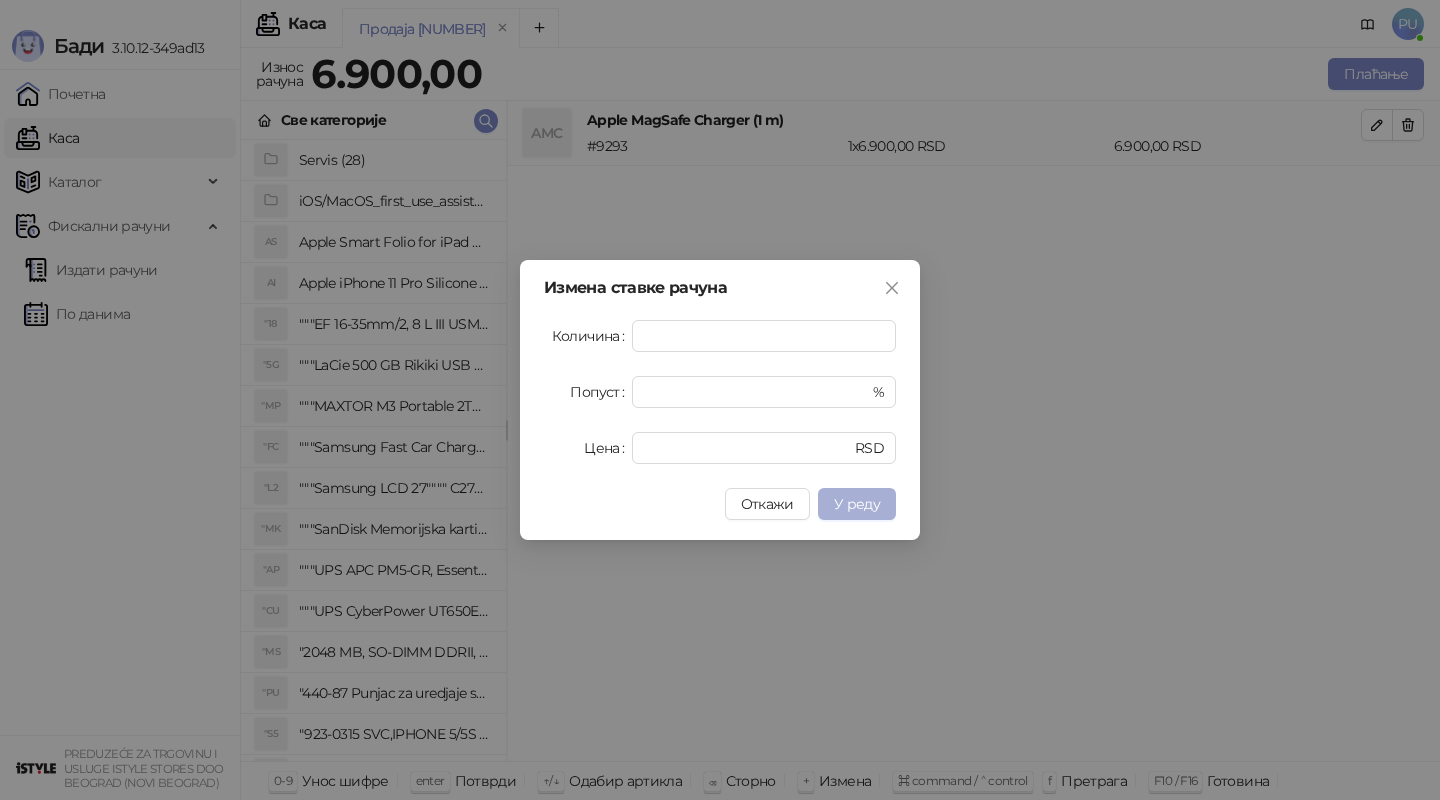click on "У реду" at bounding box center [857, 504] 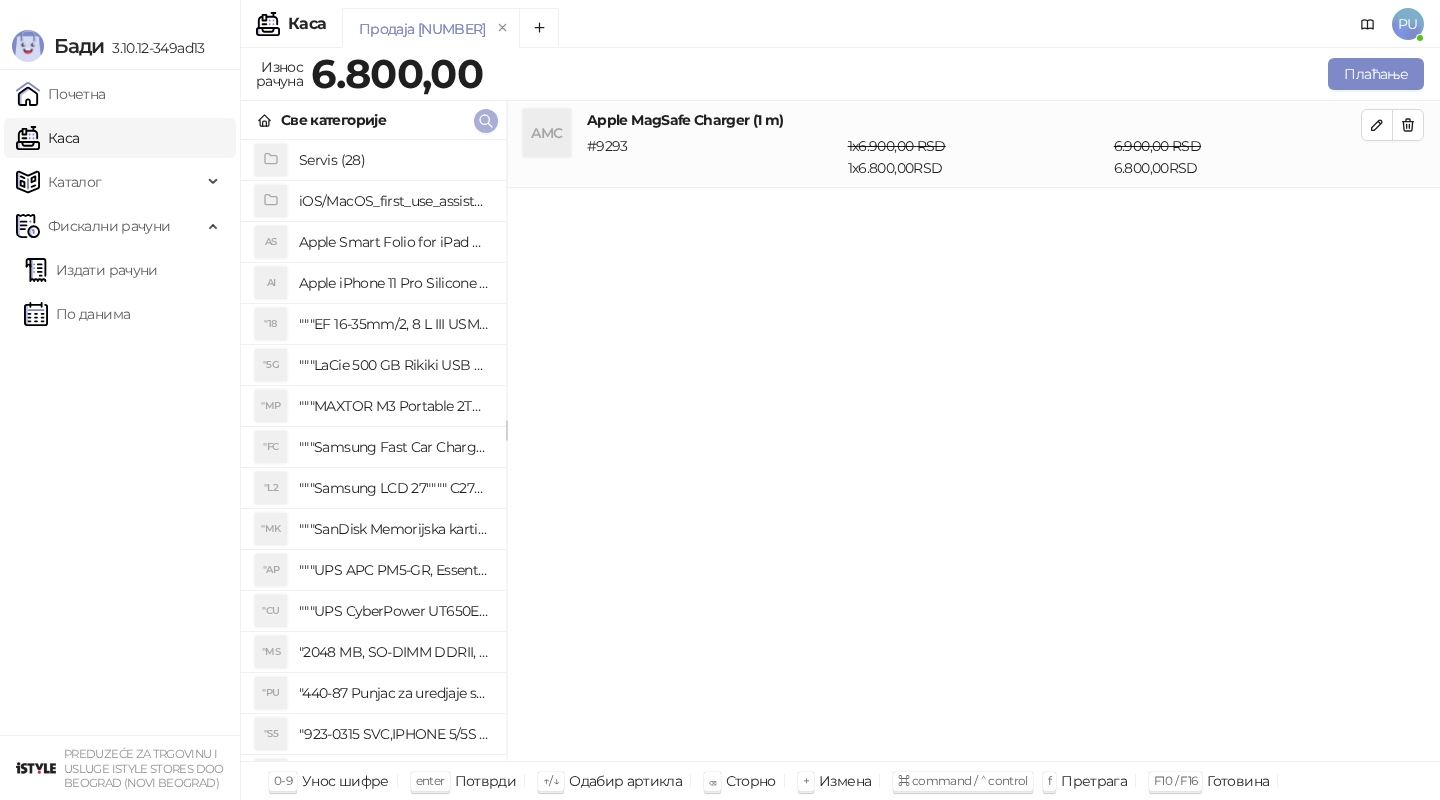 click at bounding box center (486, 121) 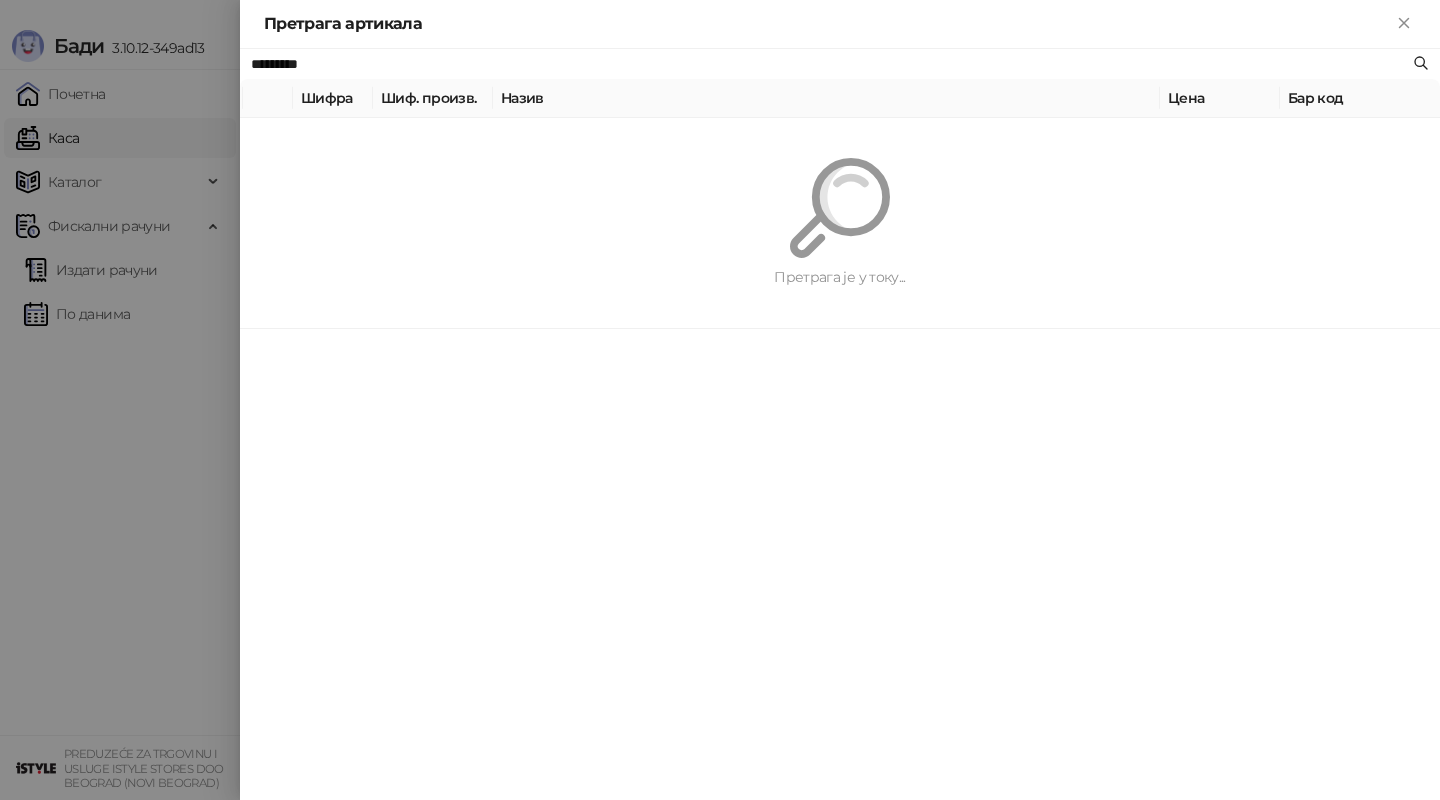 paste 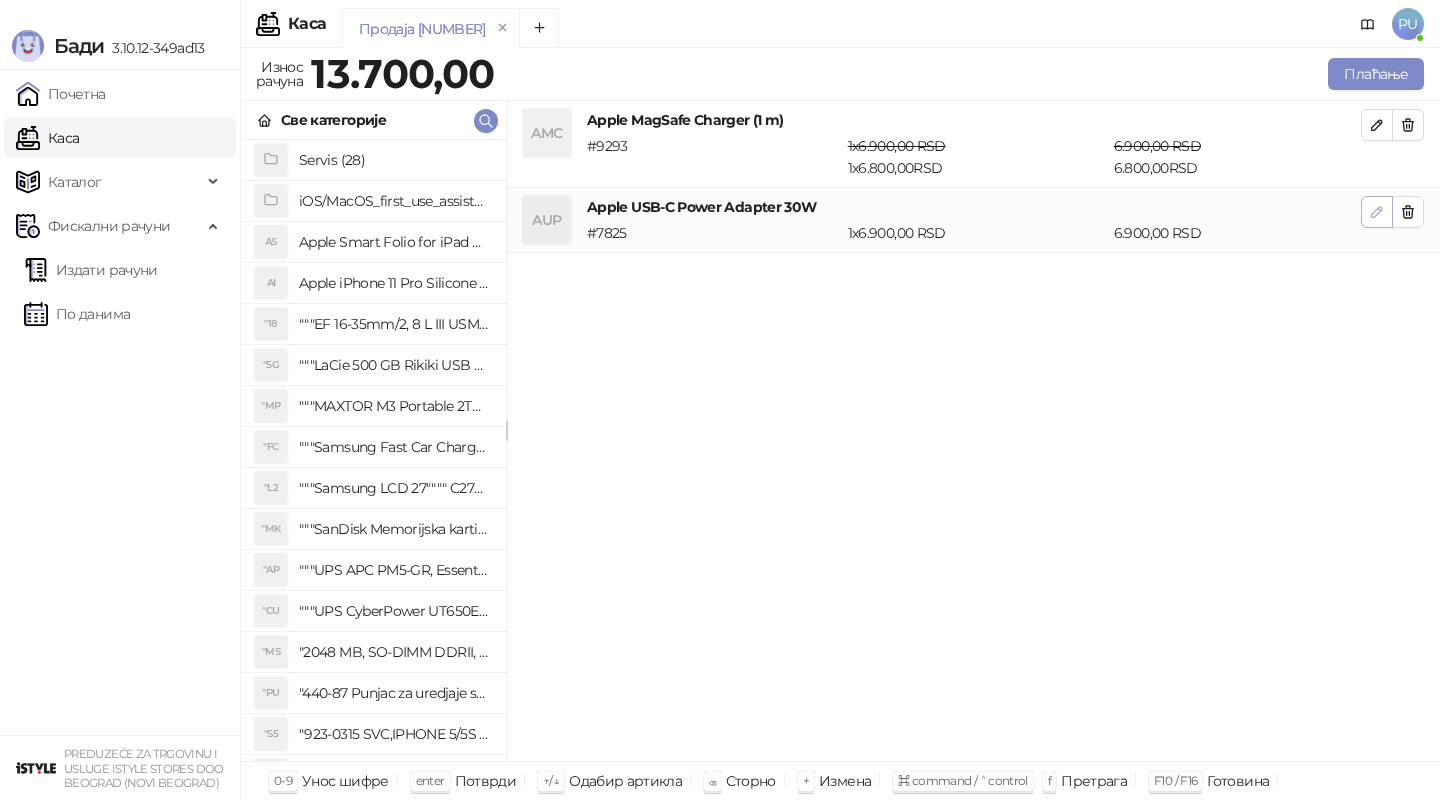 click 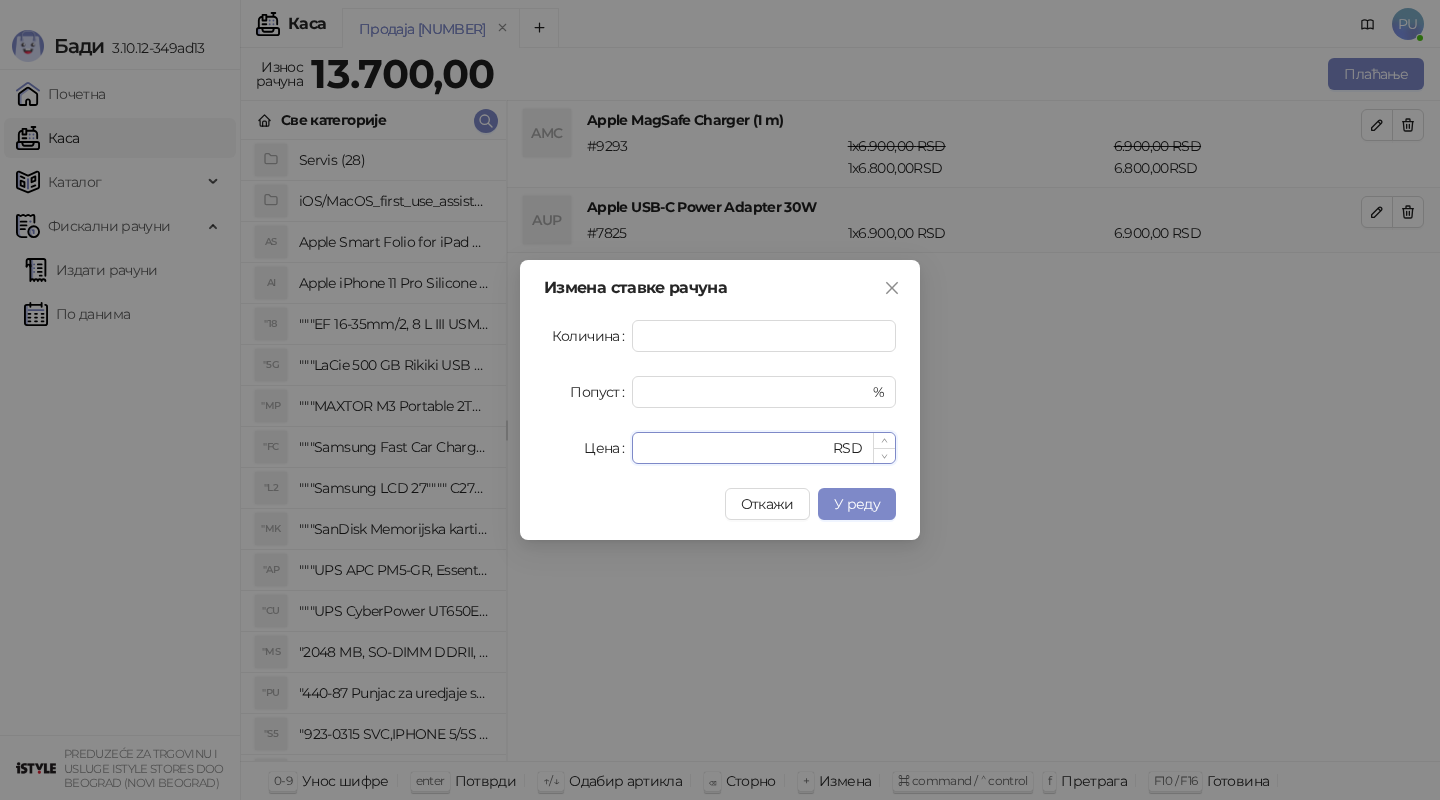 click on "****" at bounding box center [736, 448] 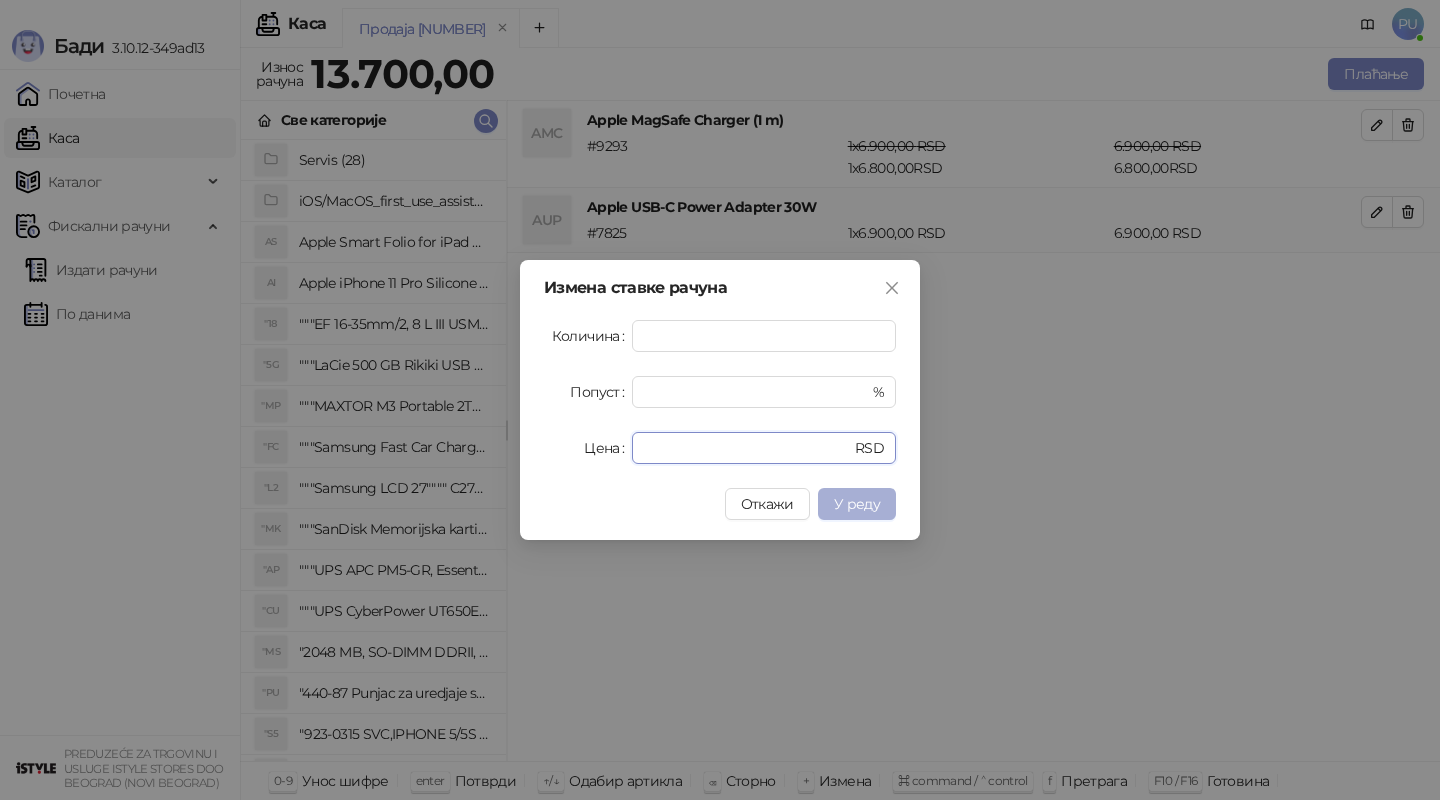 type on "****" 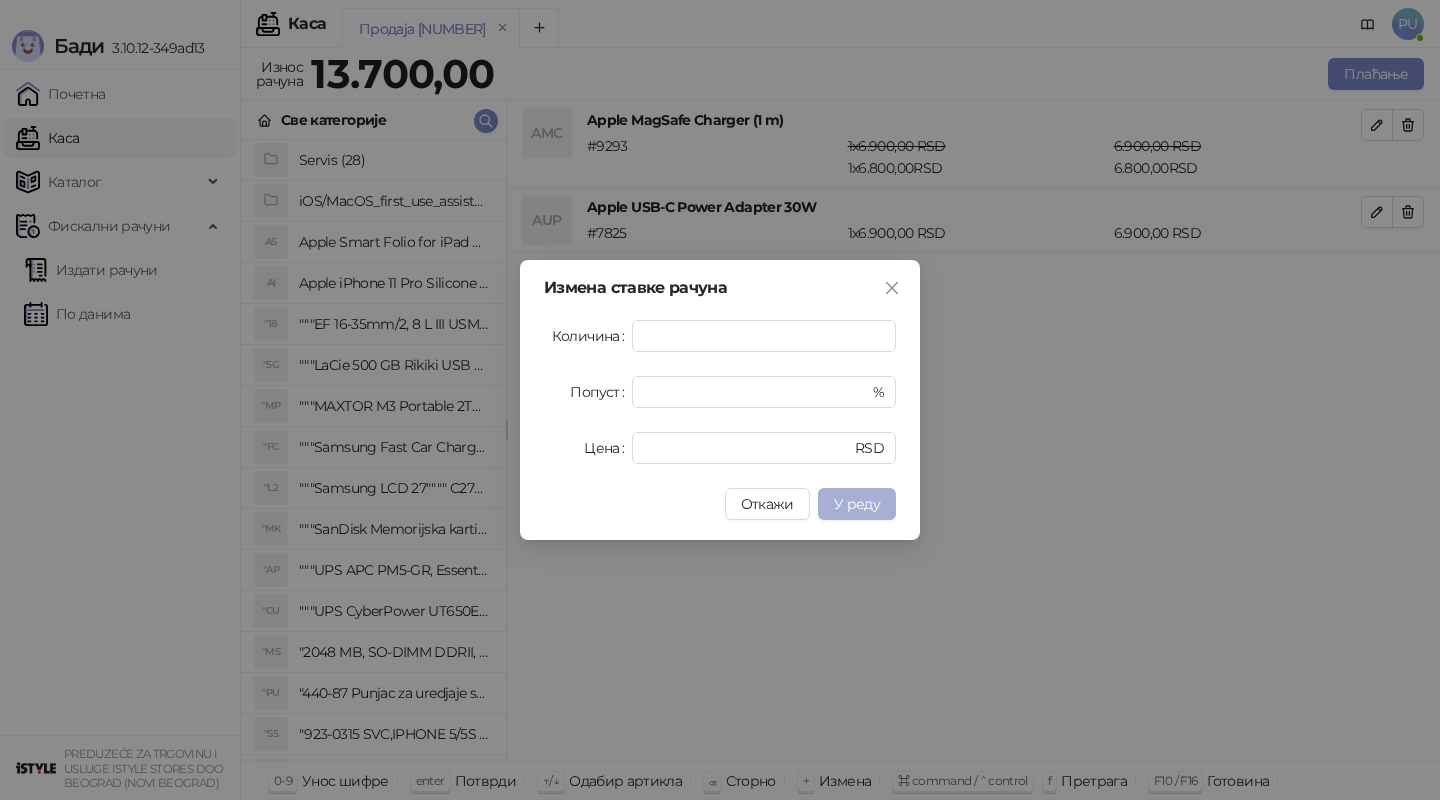 click on "У реду" at bounding box center [857, 504] 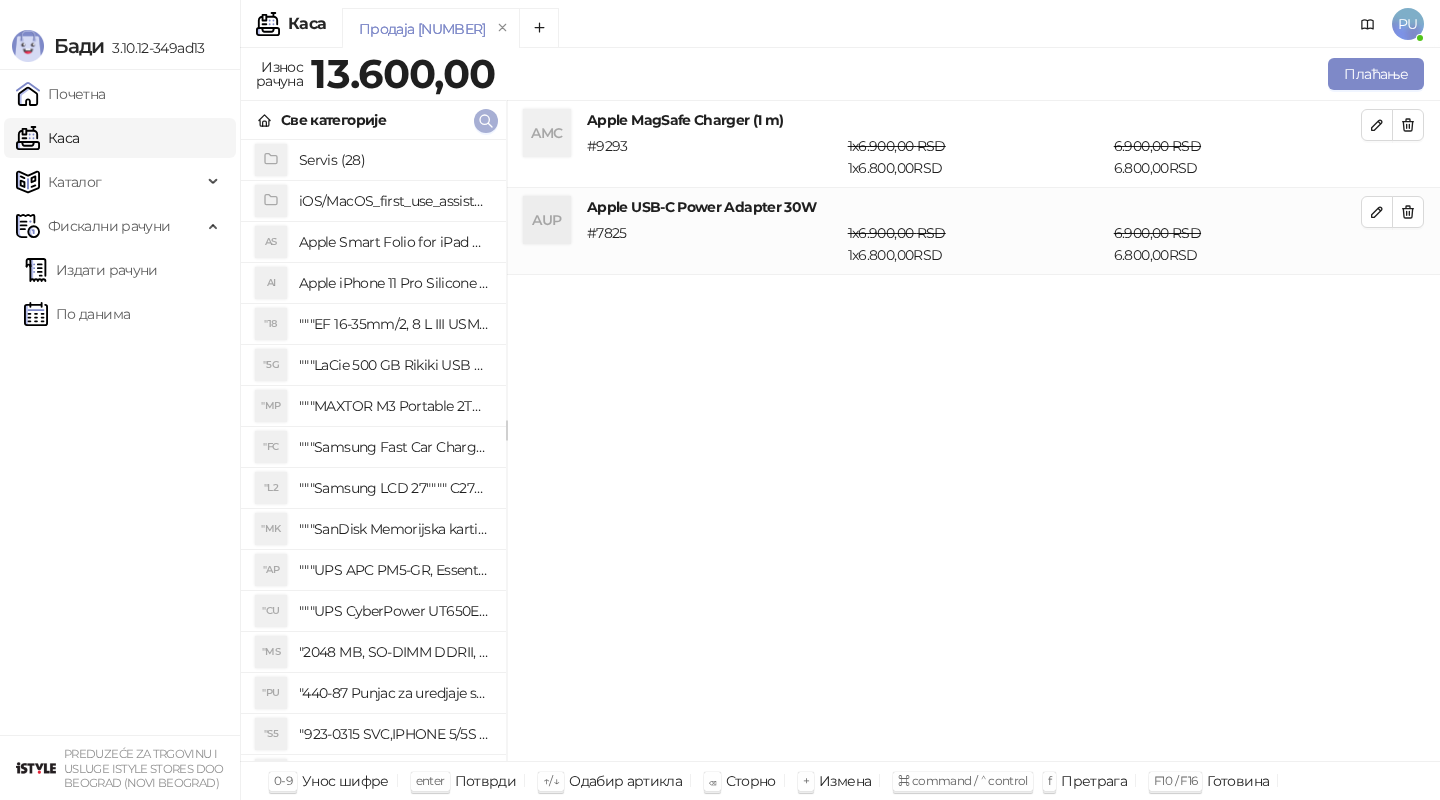 click 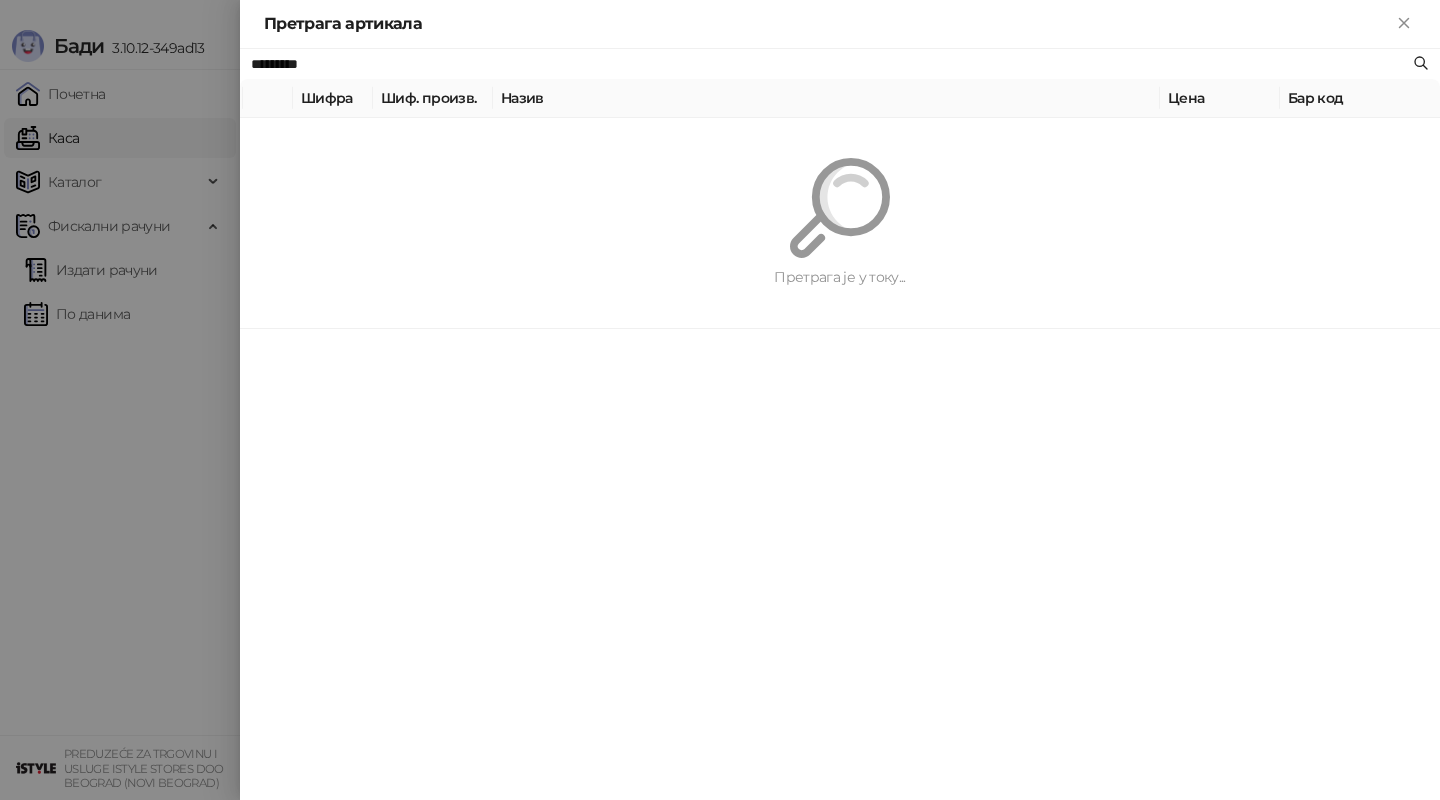 paste on "******" 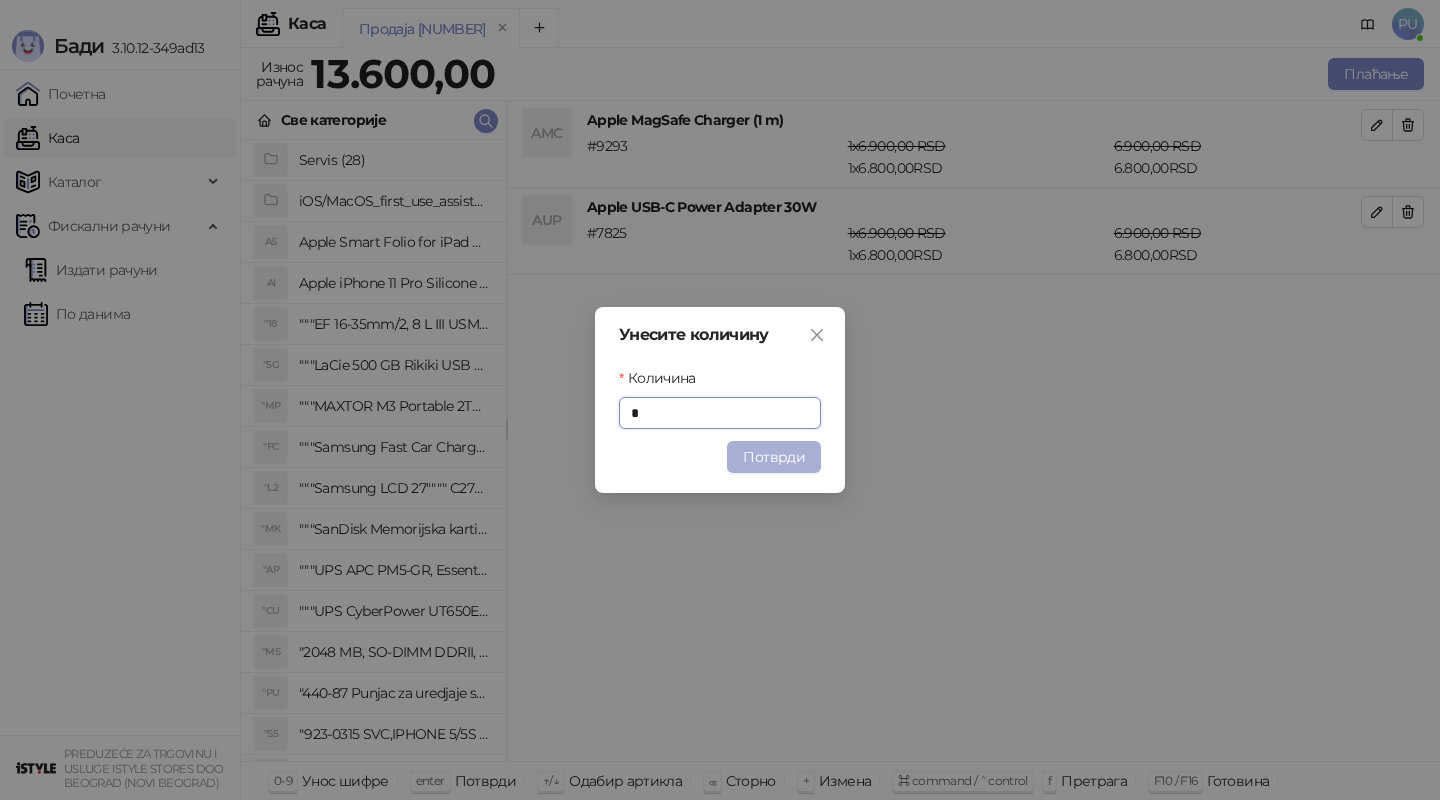 click on "Потврди" at bounding box center [774, 457] 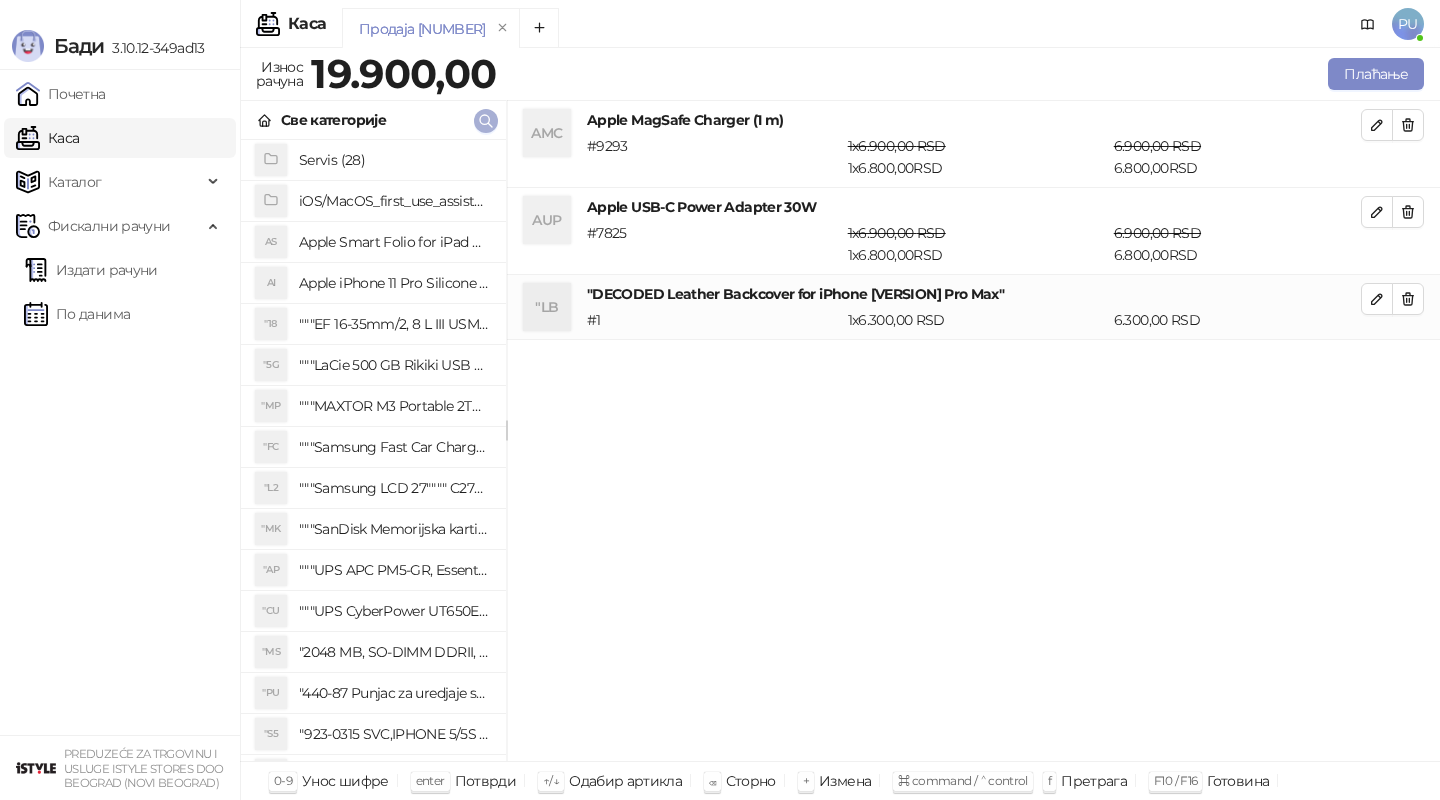 click 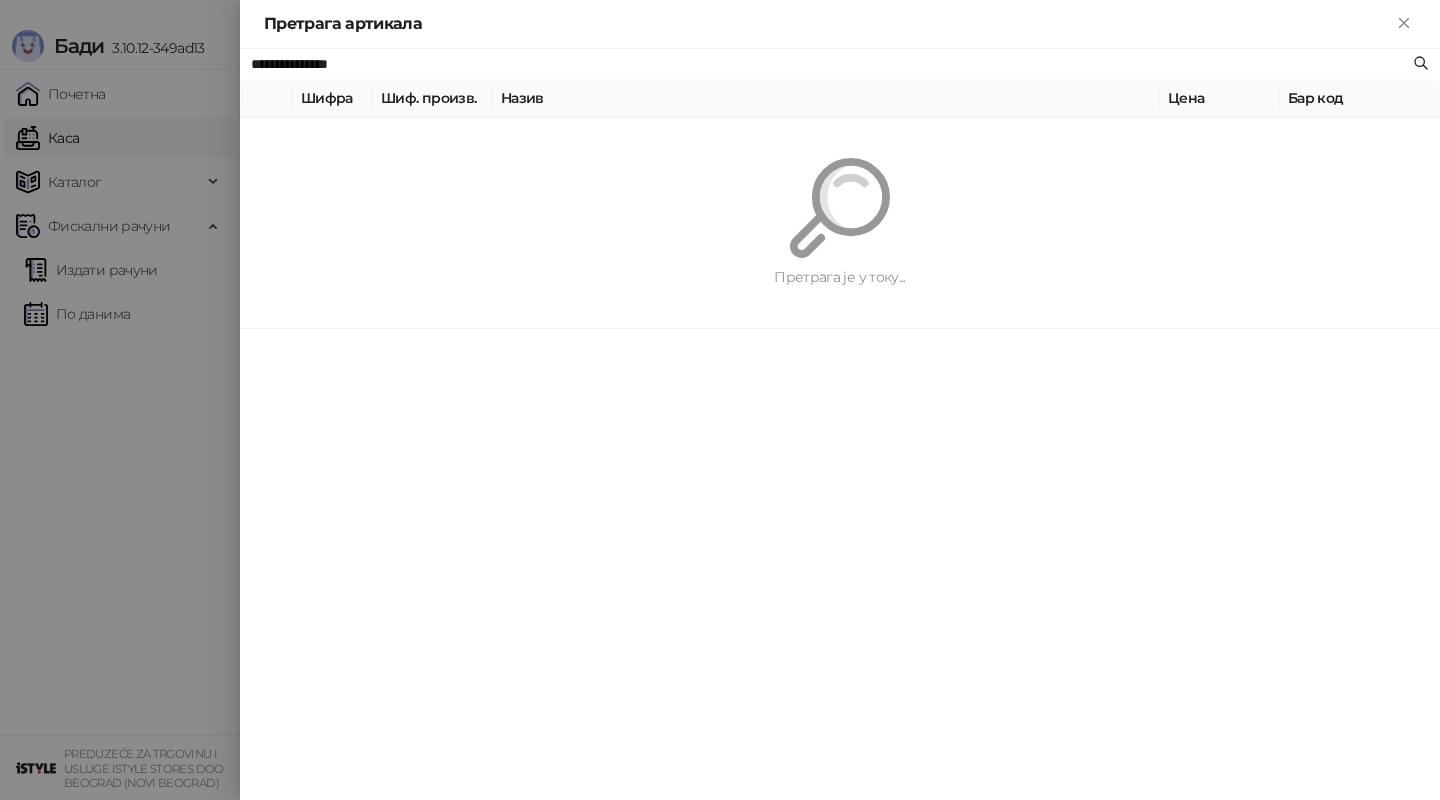 paste on "****" 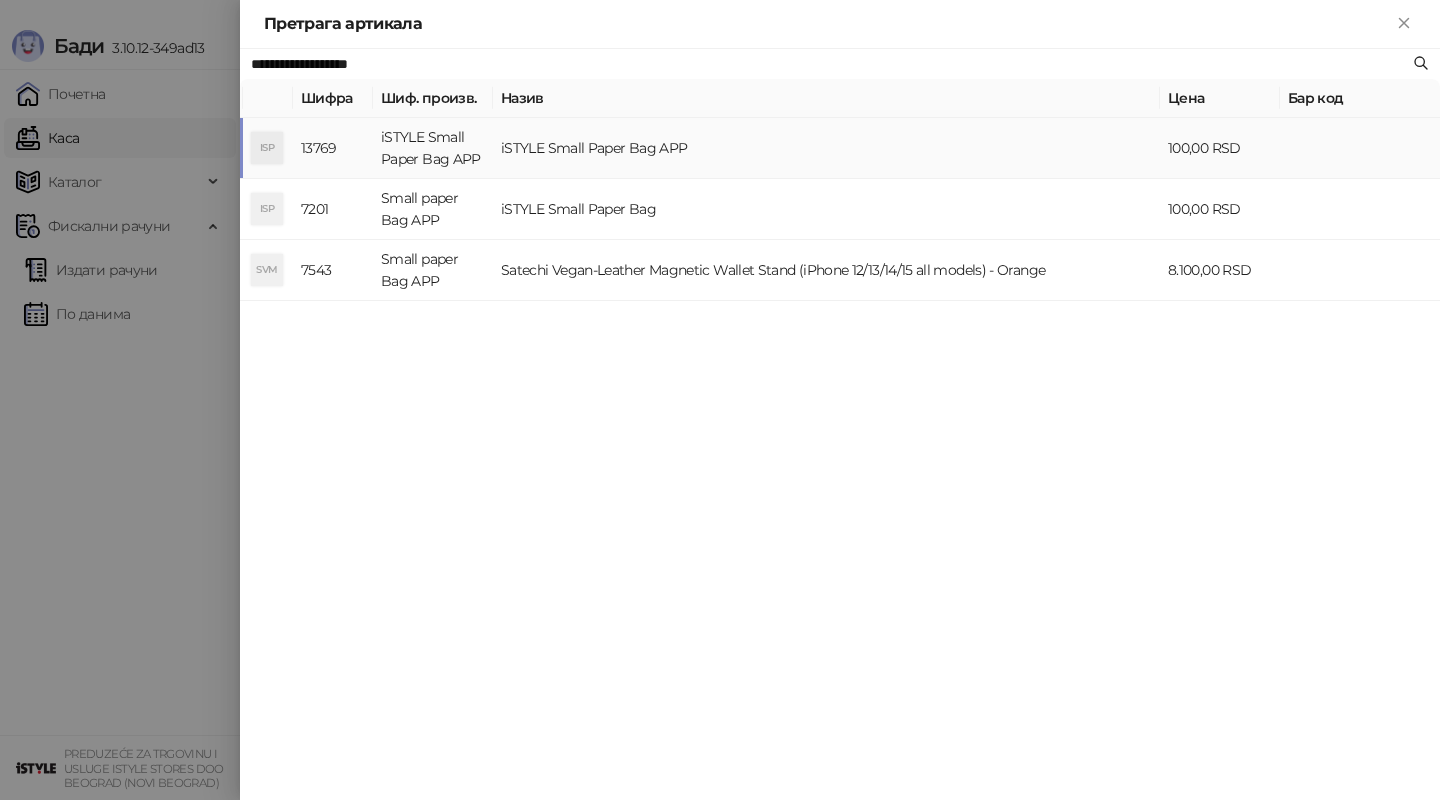 type on "**********" 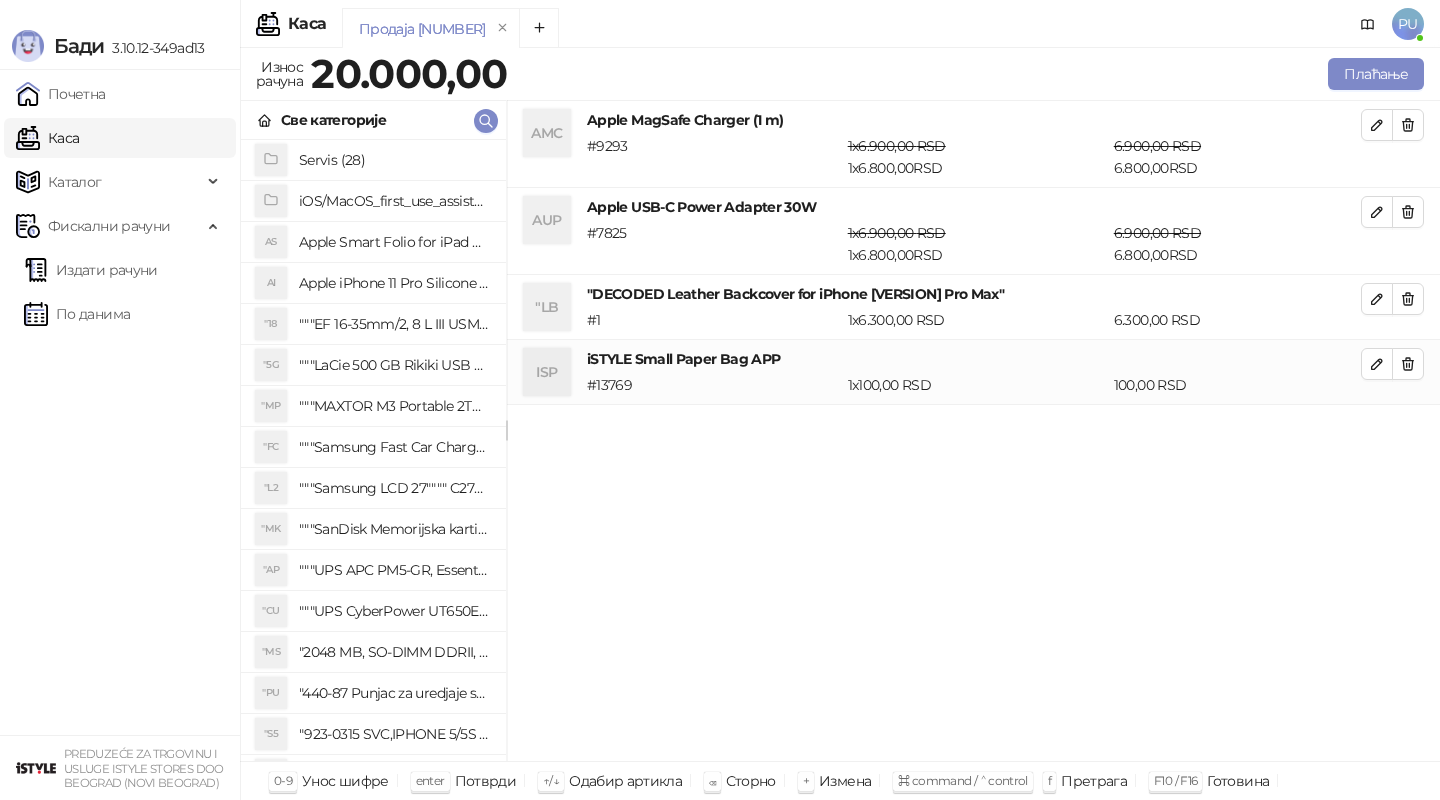 drag, startPoint x: 490, startPoint y: 114, endPoint x: 992, endPoint y: 243, distance: 518.30975 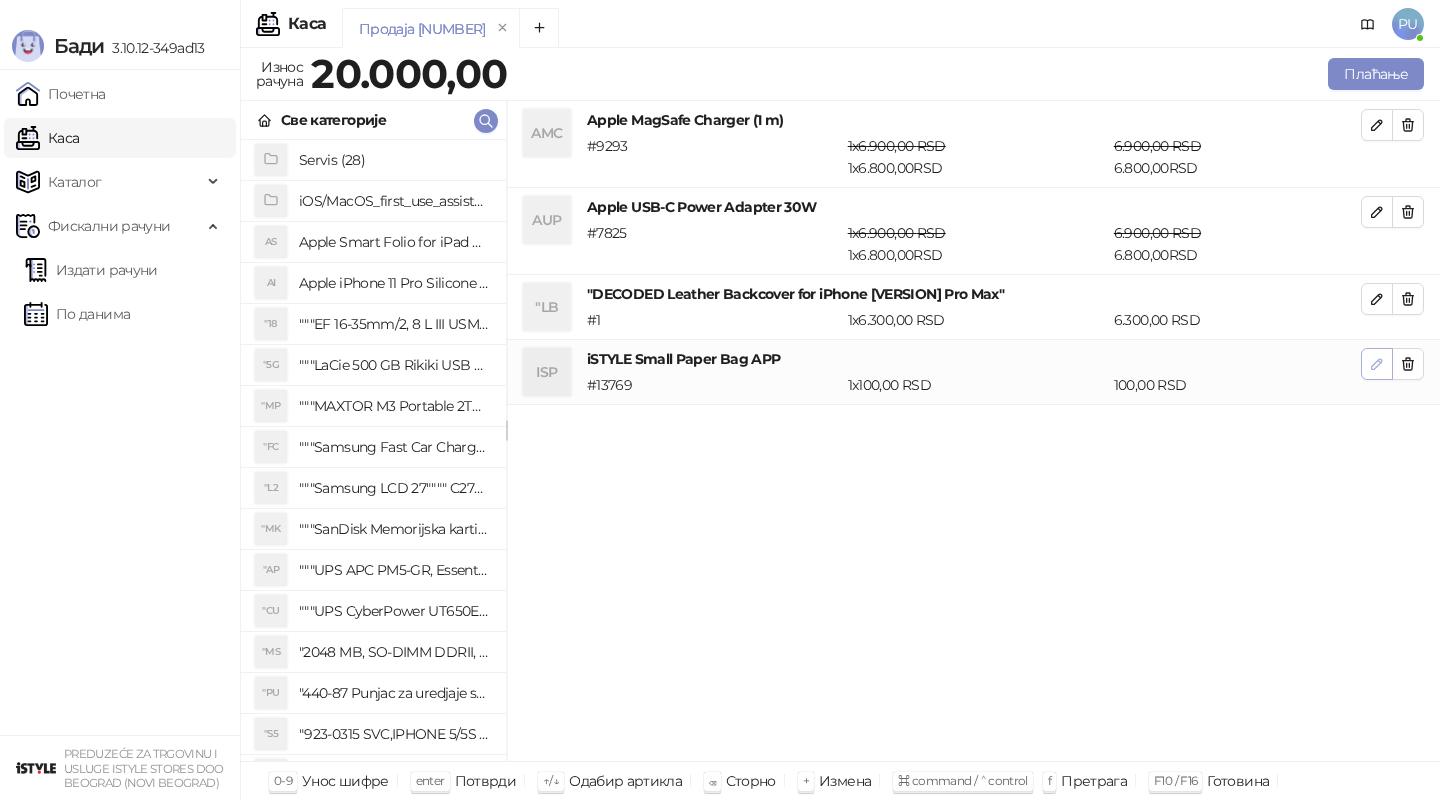 click at bounding box center [1377, 364] 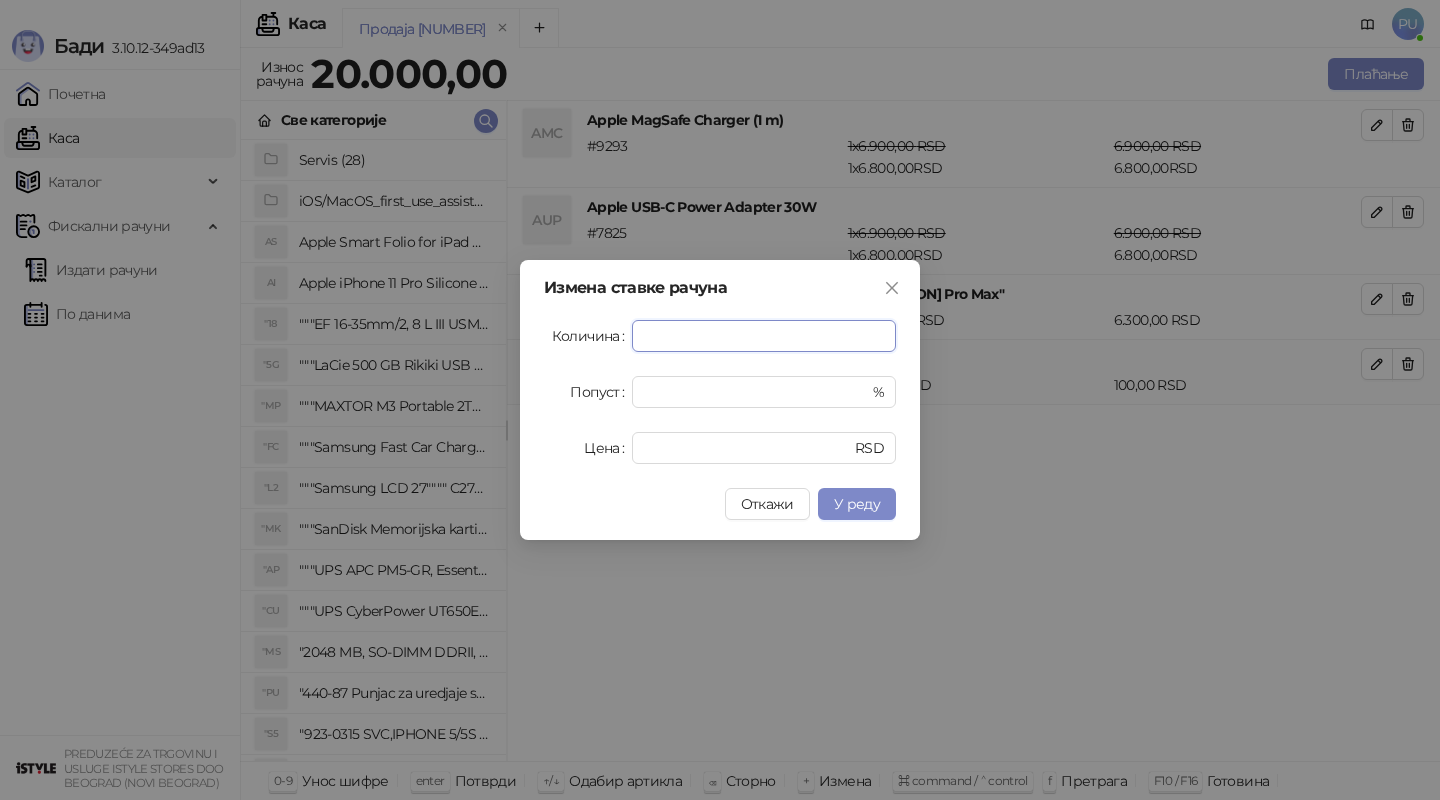 type on "*" 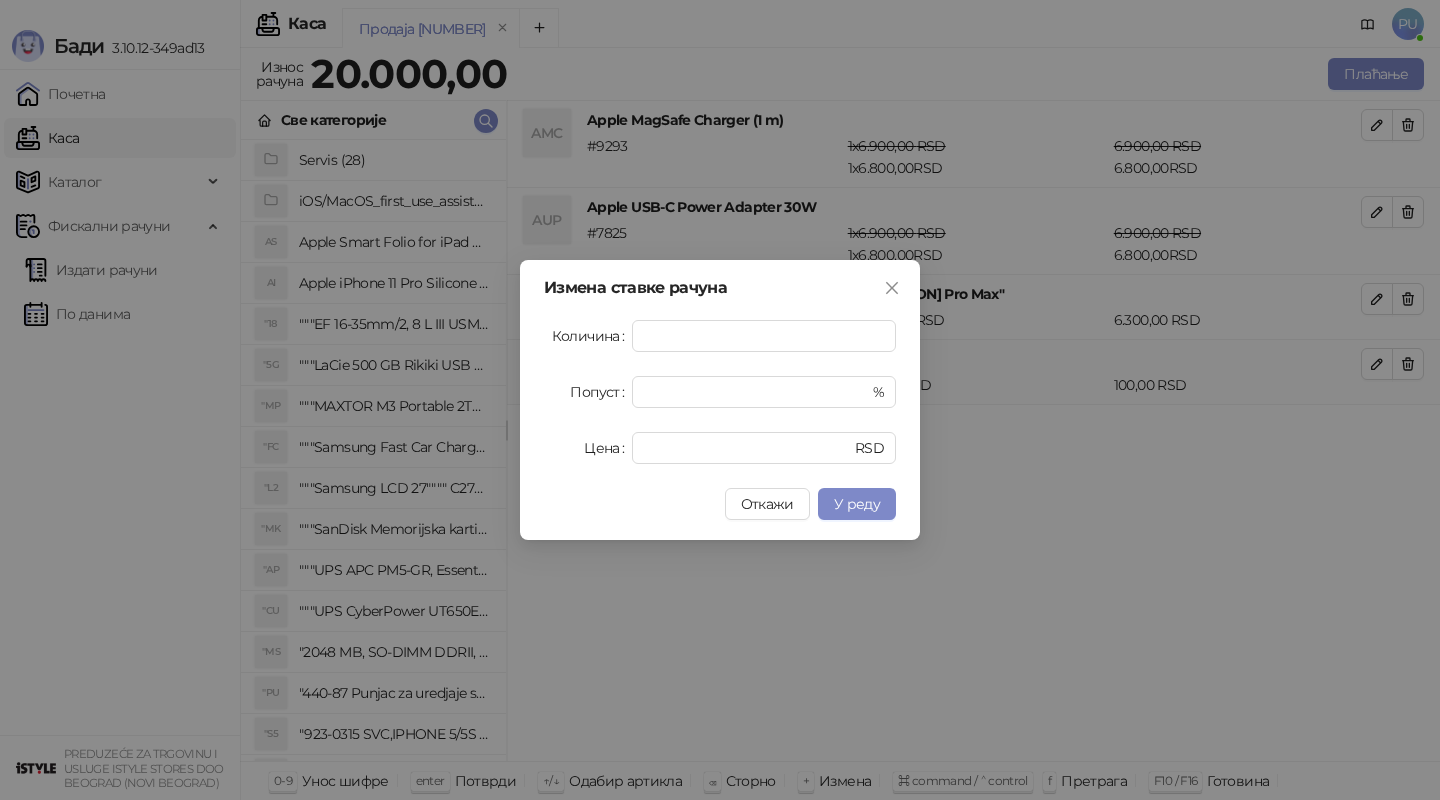 click on "Измена ставке рачуна Количина * Попуст * % Цена *** RSD Откажи У реду" at bounding box center (720, 400) 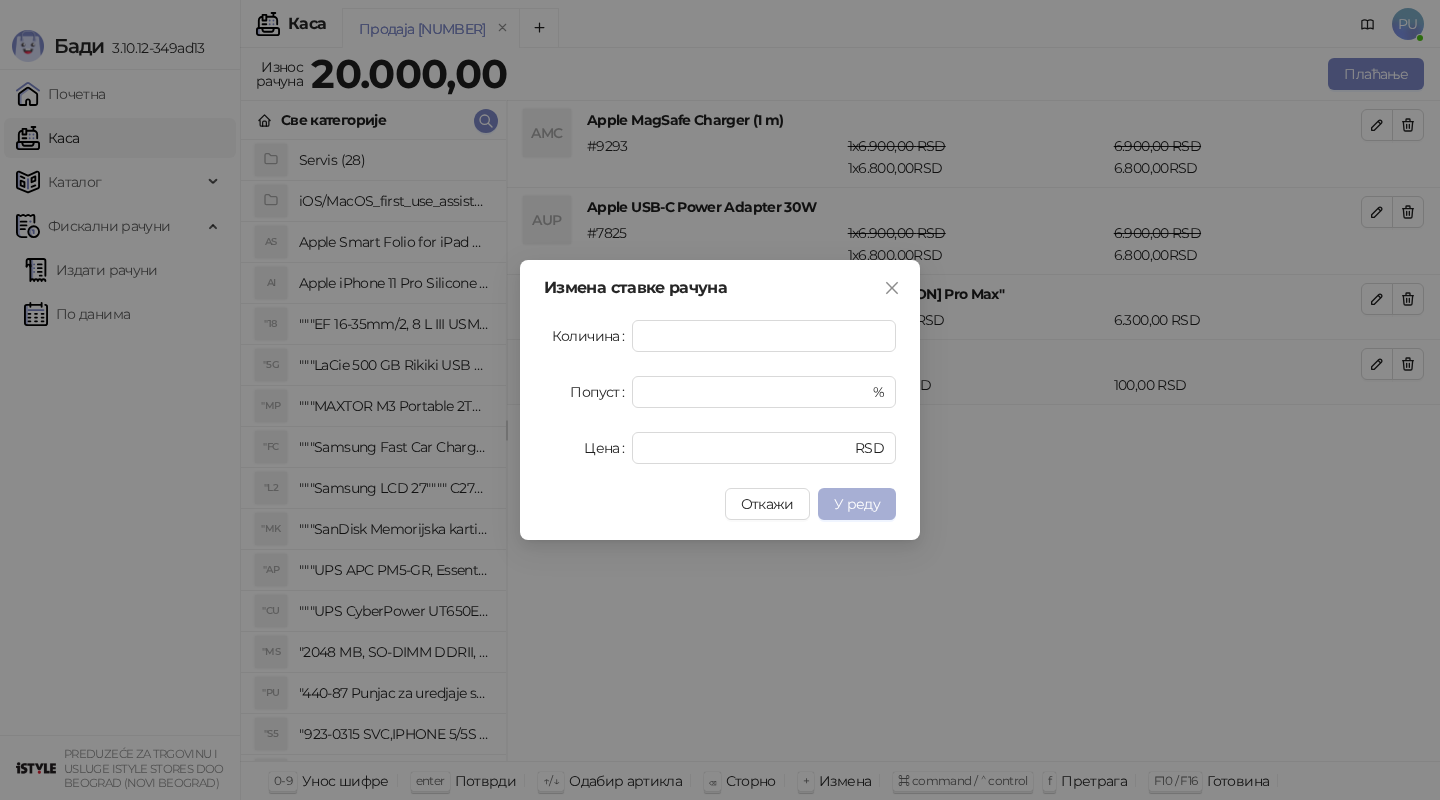 click on "У реду" at bounding box center [857, 504] 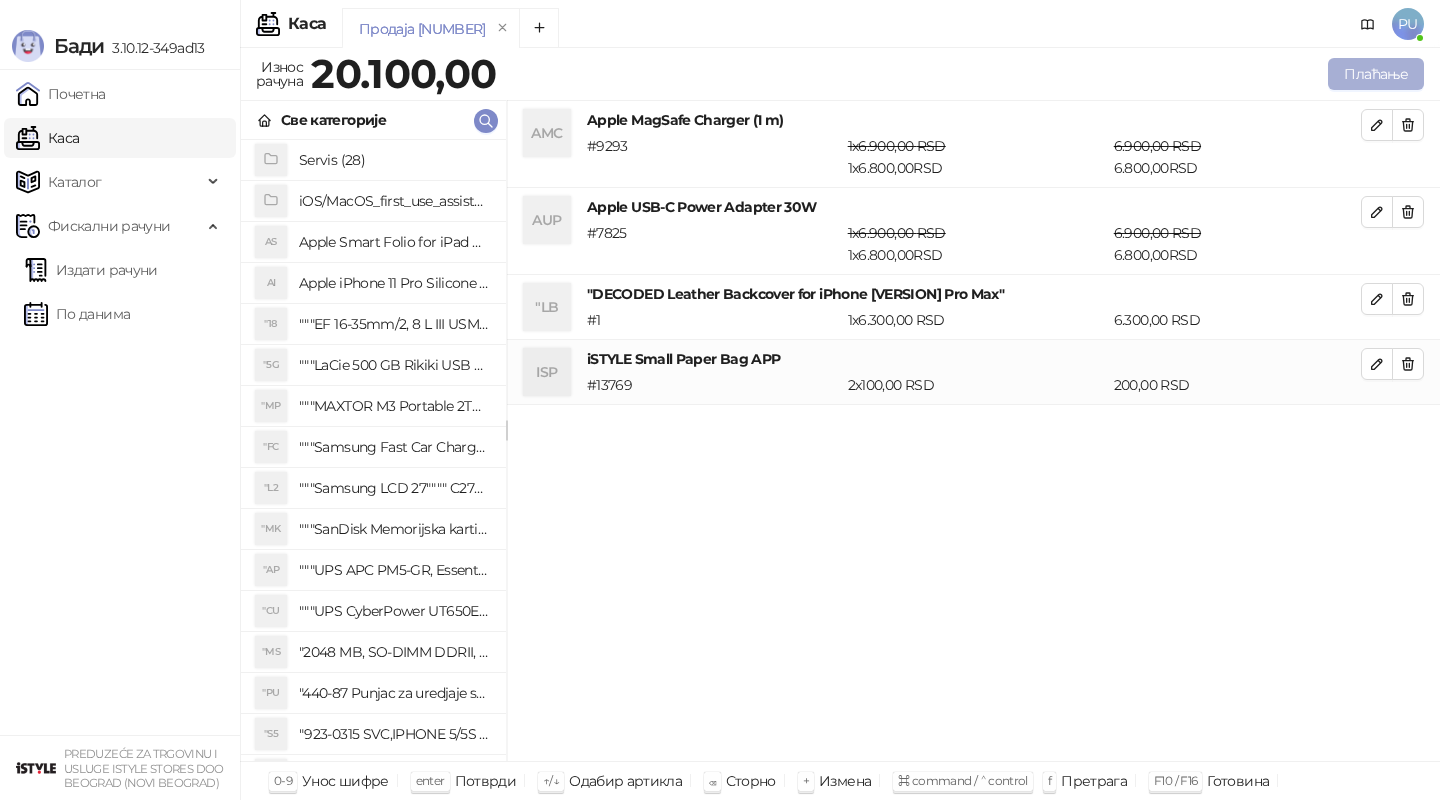 click on "Плаћање" at bounding box center (1376, 74) 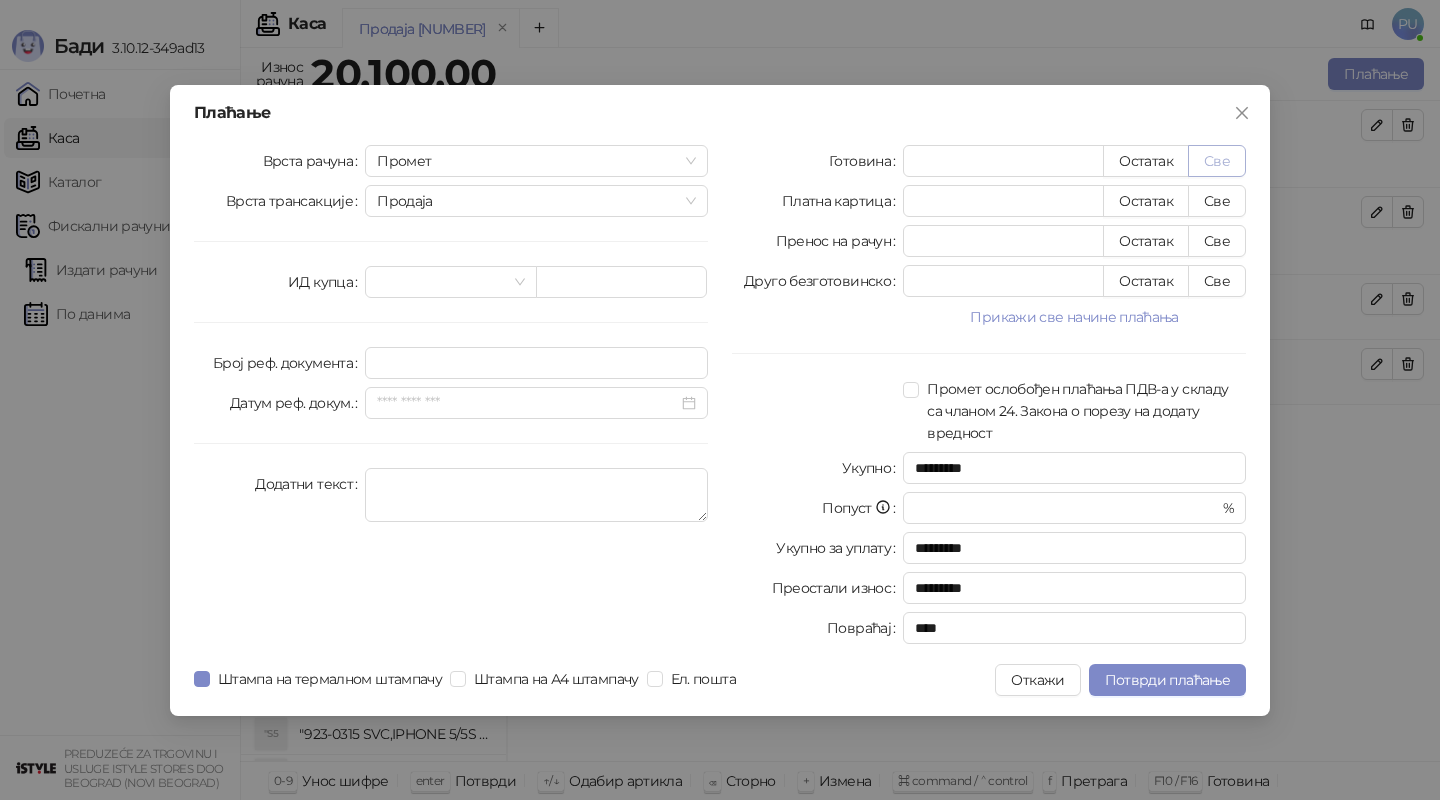 click on "Све" at bounding box center [1217, 161] 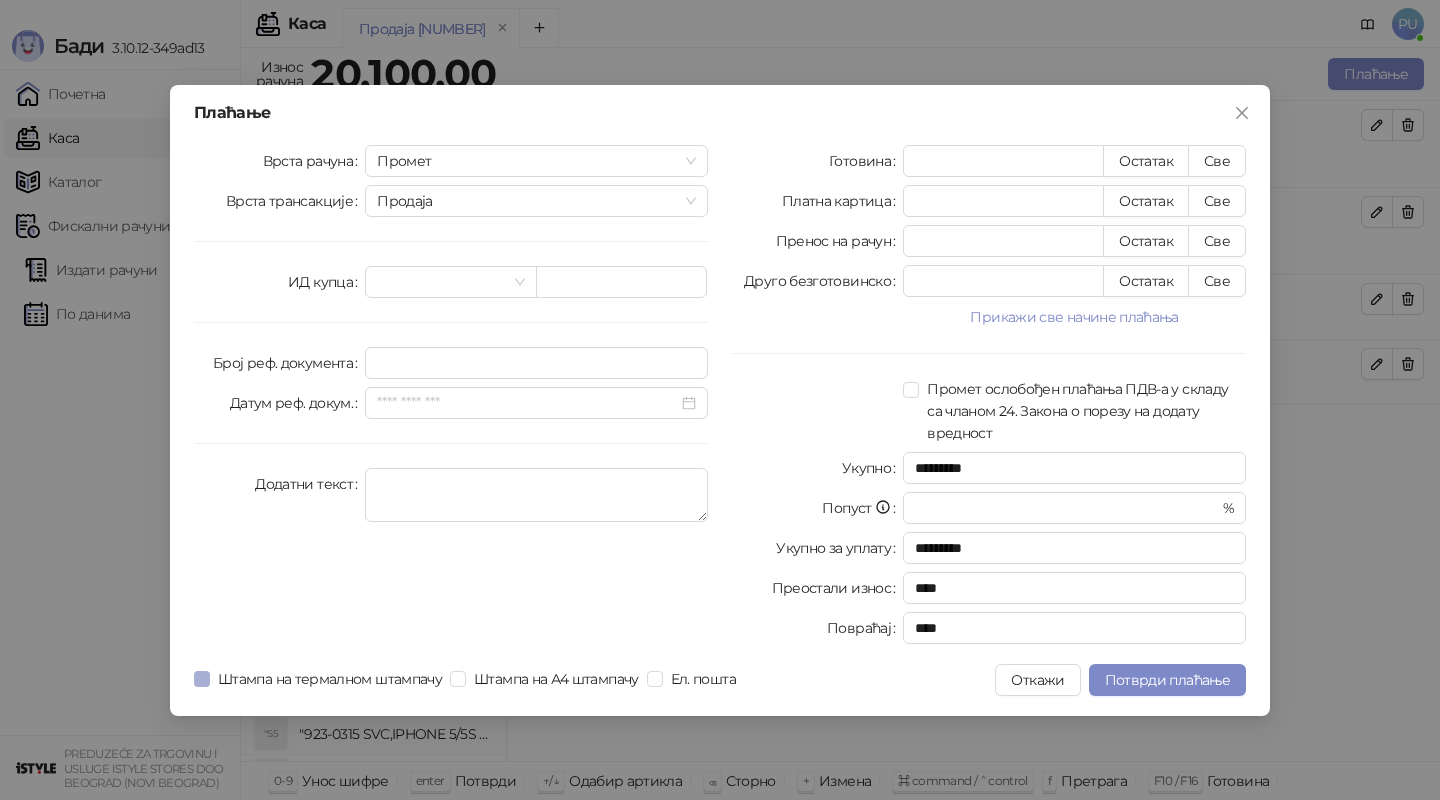 click on "Штампа на термалном штампачу" at bounding box center (322, 679) 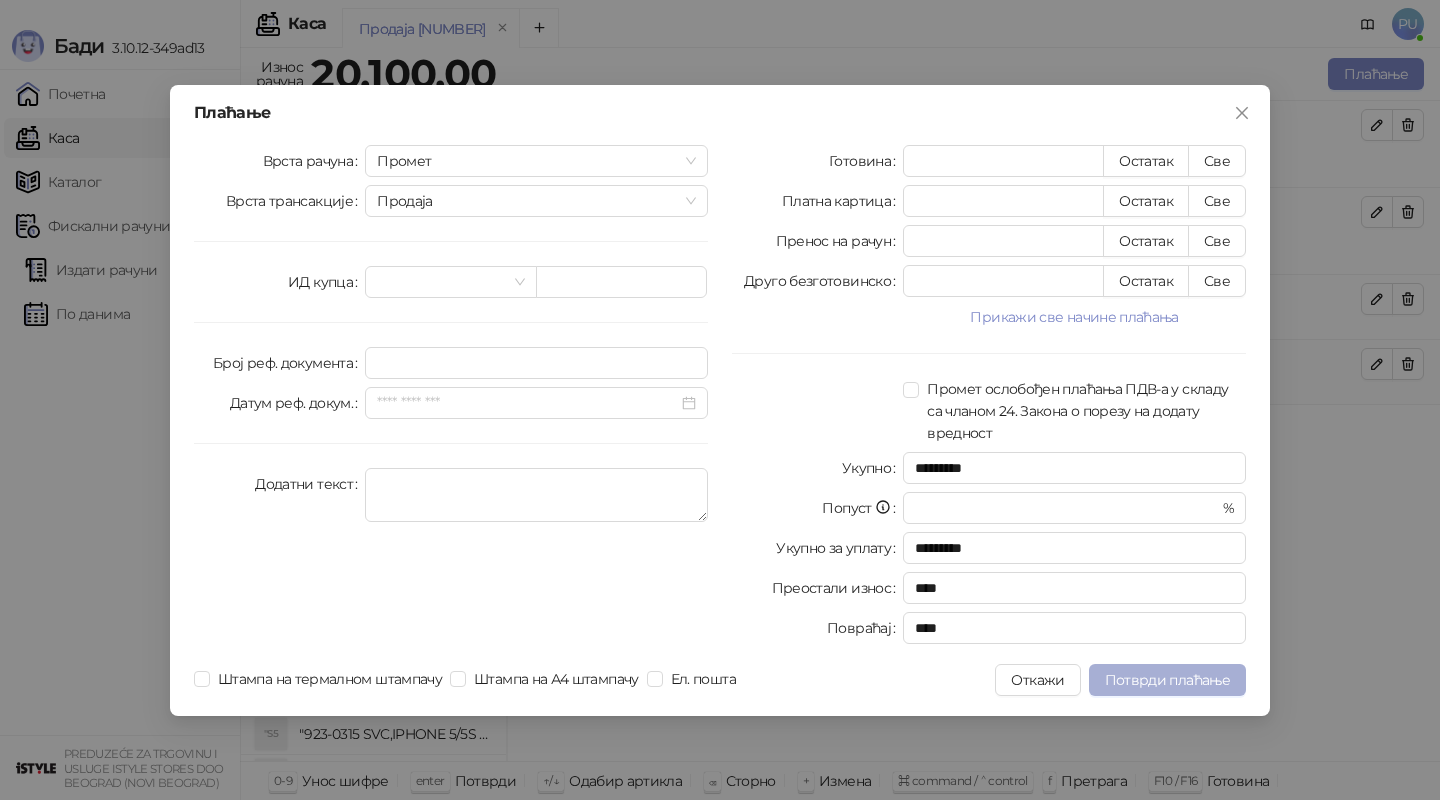click on "Потврди плаћање" at bounding box center [1167, 680] 